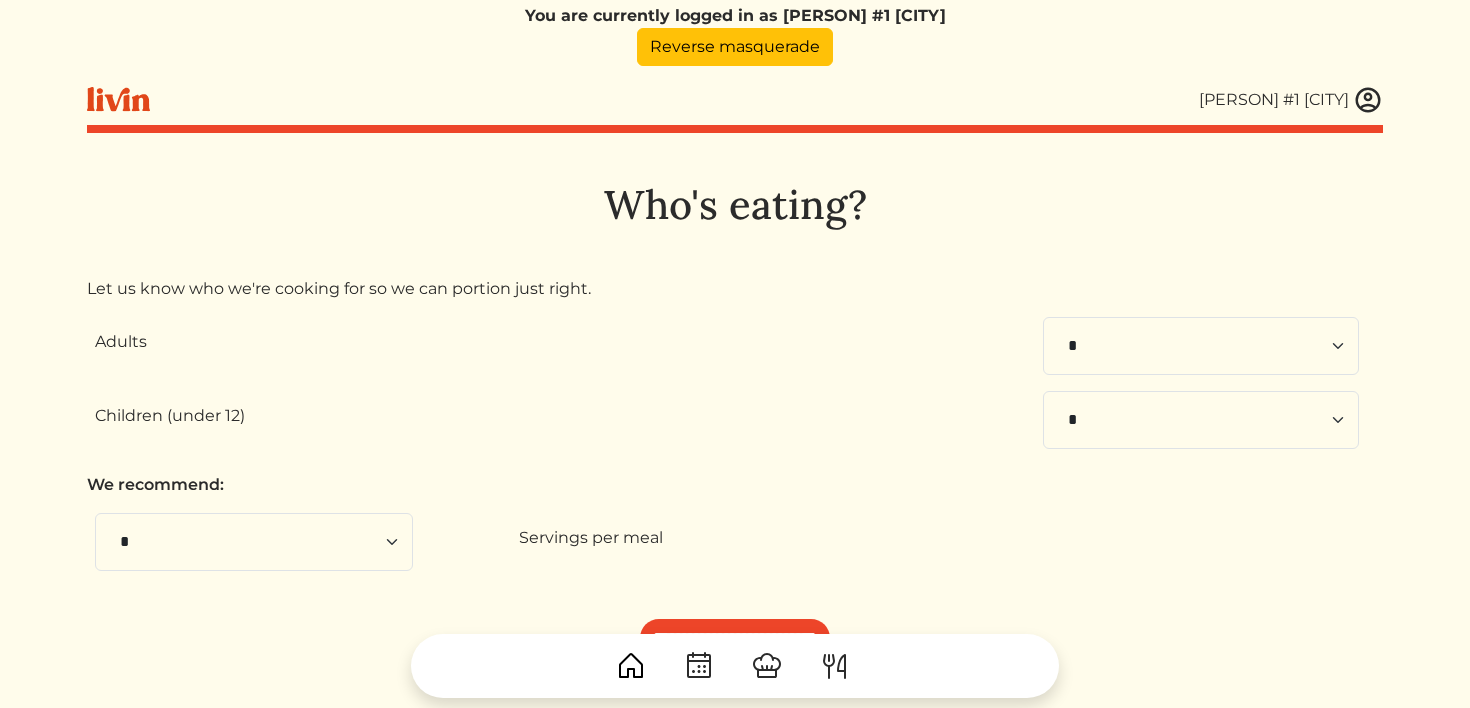 scroll, scrollTop: 0, scrollLeft: 0, axis: both 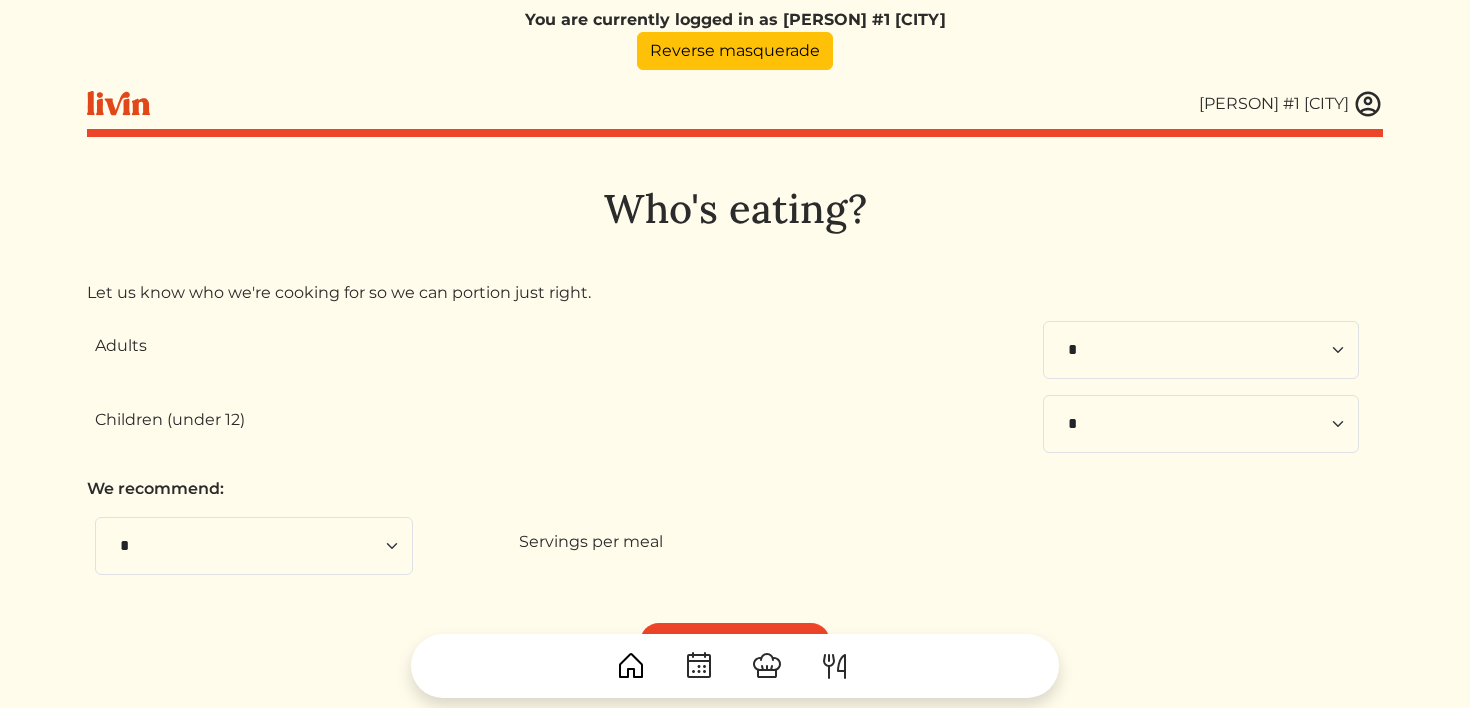click at bounding box center (1368, 104) 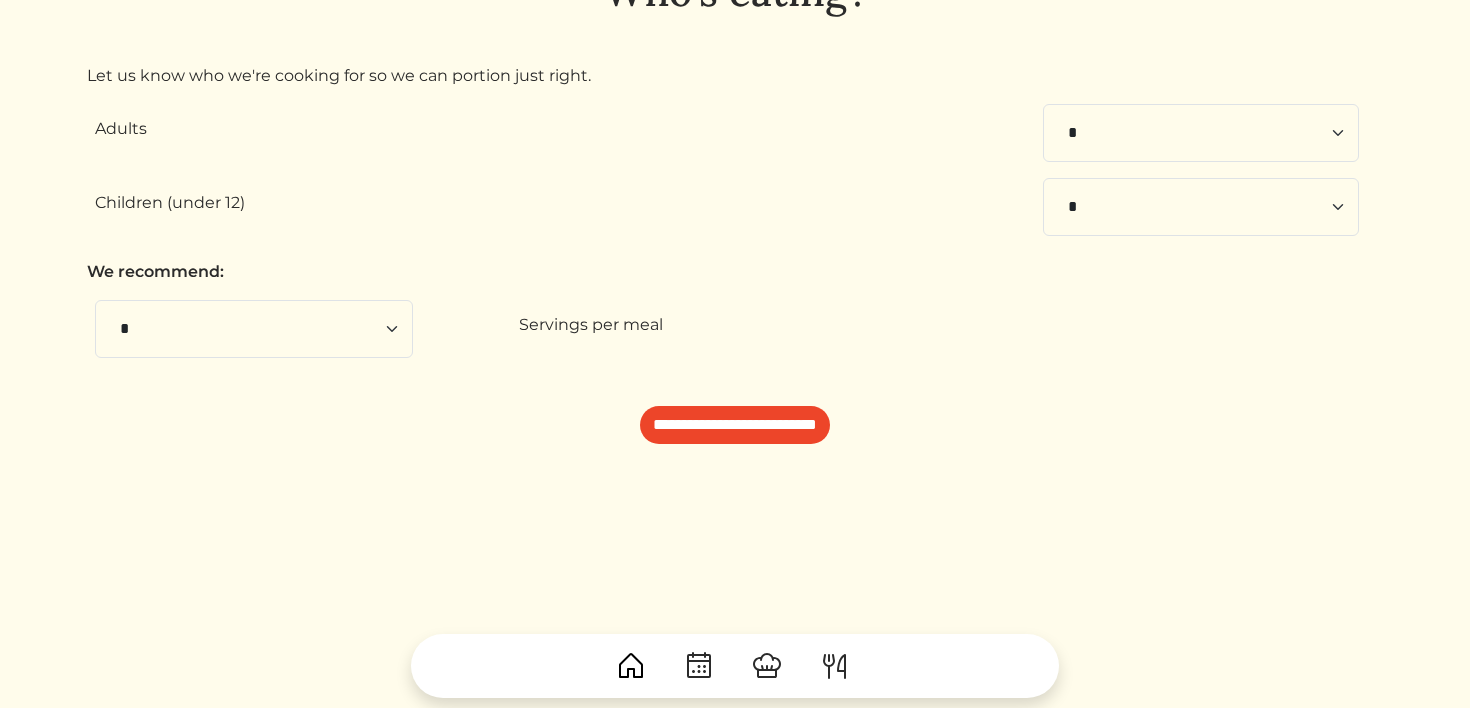 scroll, scrollTop: 233, scrollLeft: 0, axis: vertical 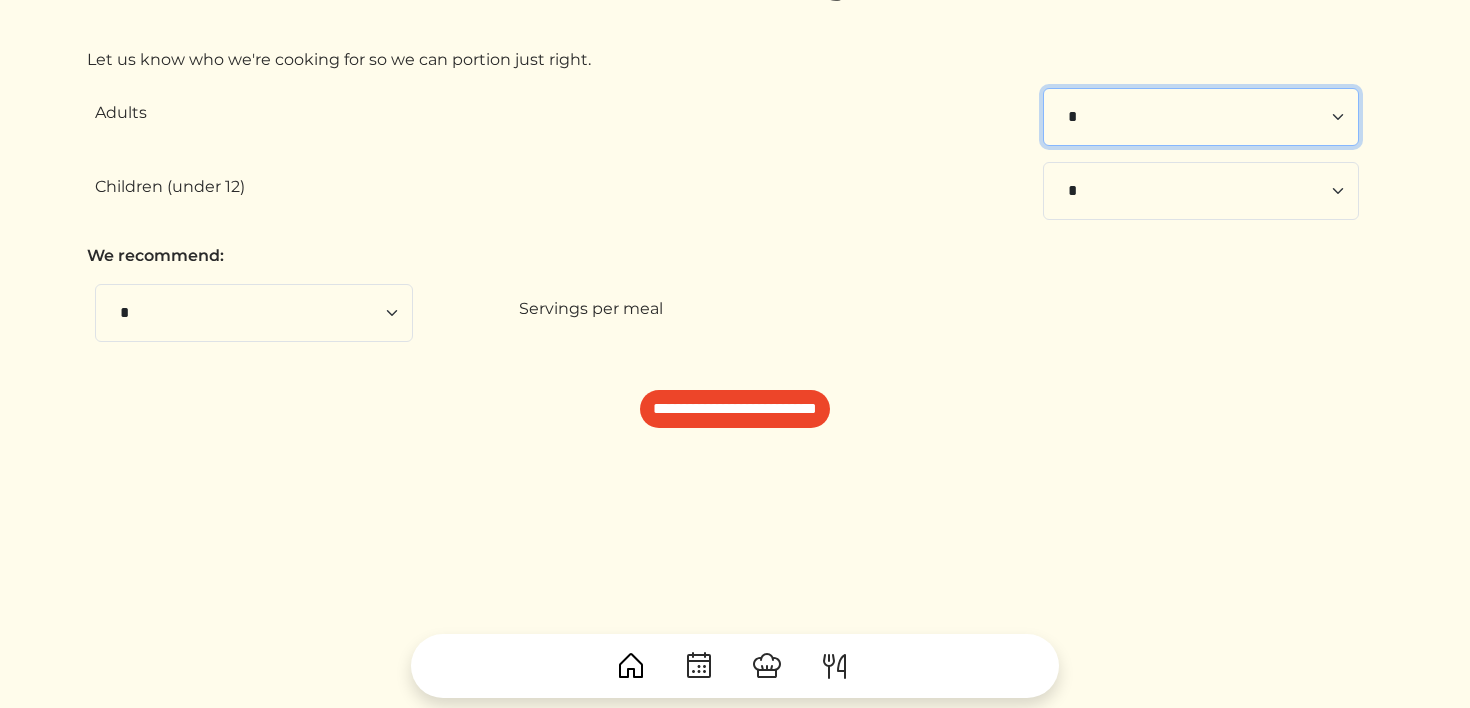 click on "*
*
*
*
*
*
*
*
*
**" at bounding box center (1201, 117) 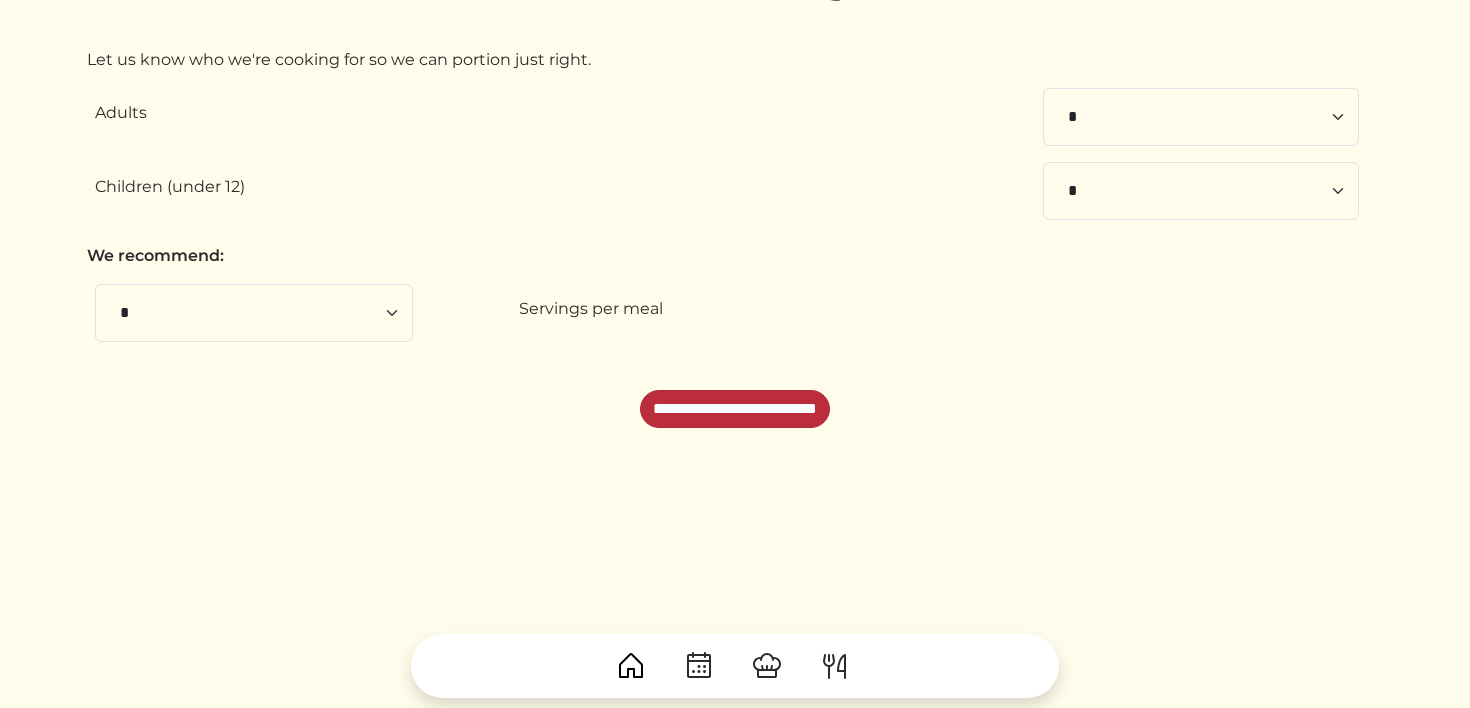 click on "**********" at bounding box center [735, 409] 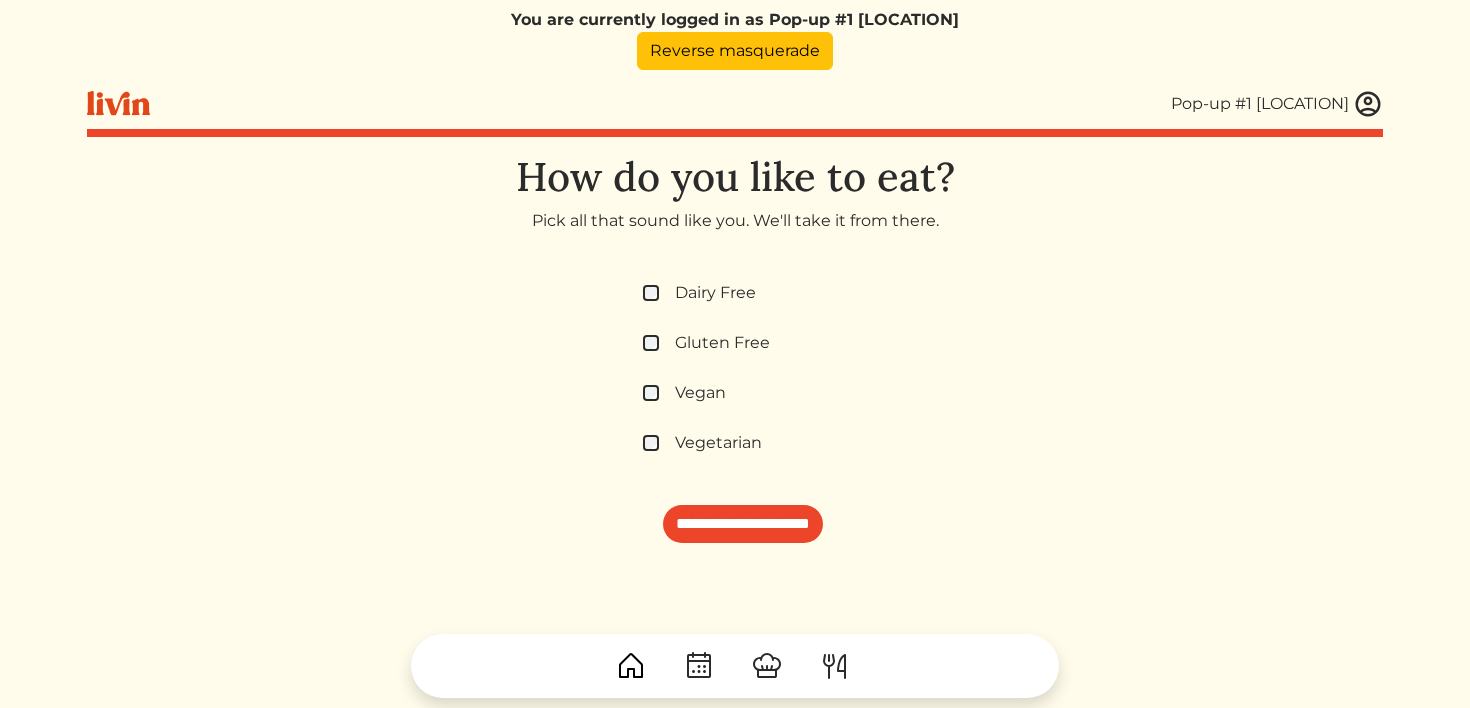 scroll, scrollTop: 0, scrollLeft: 0, axis: both 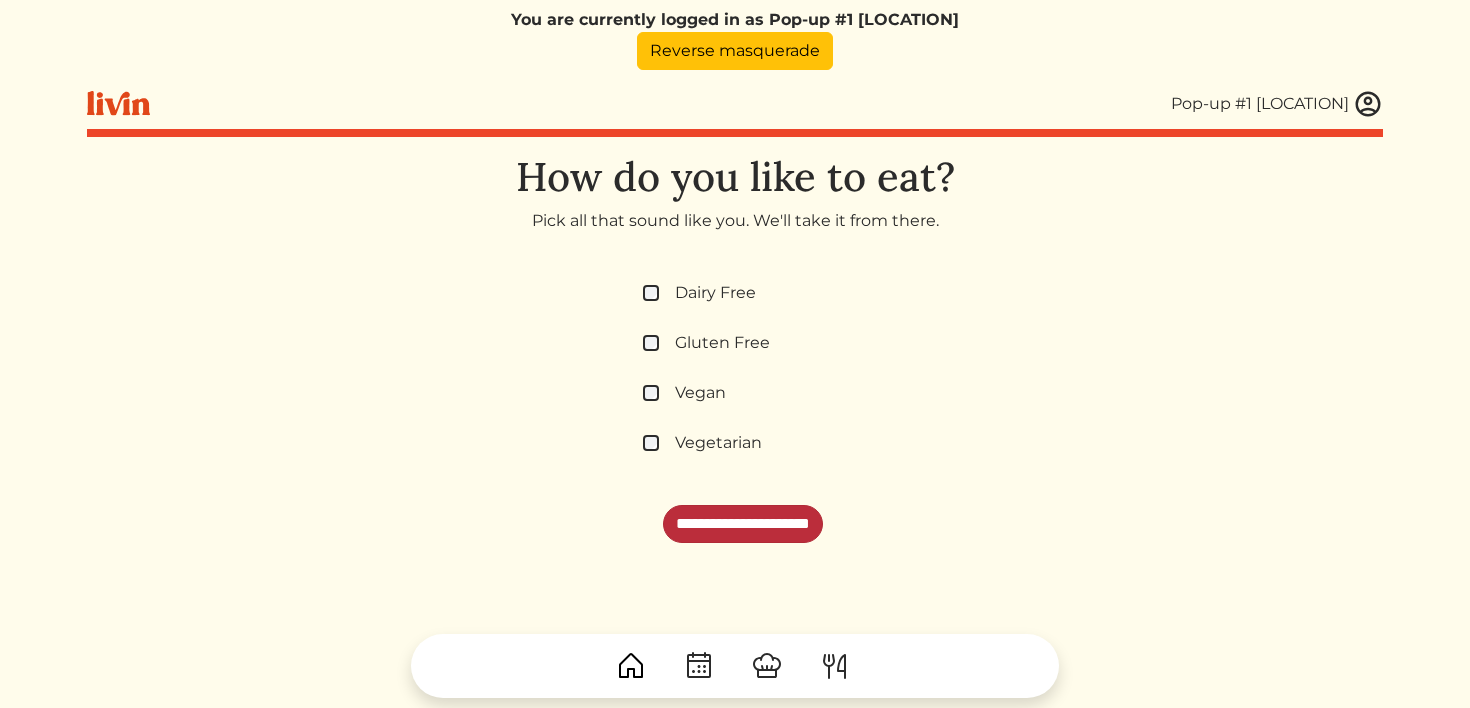 click on "**********" at bounding box center [743, 524] 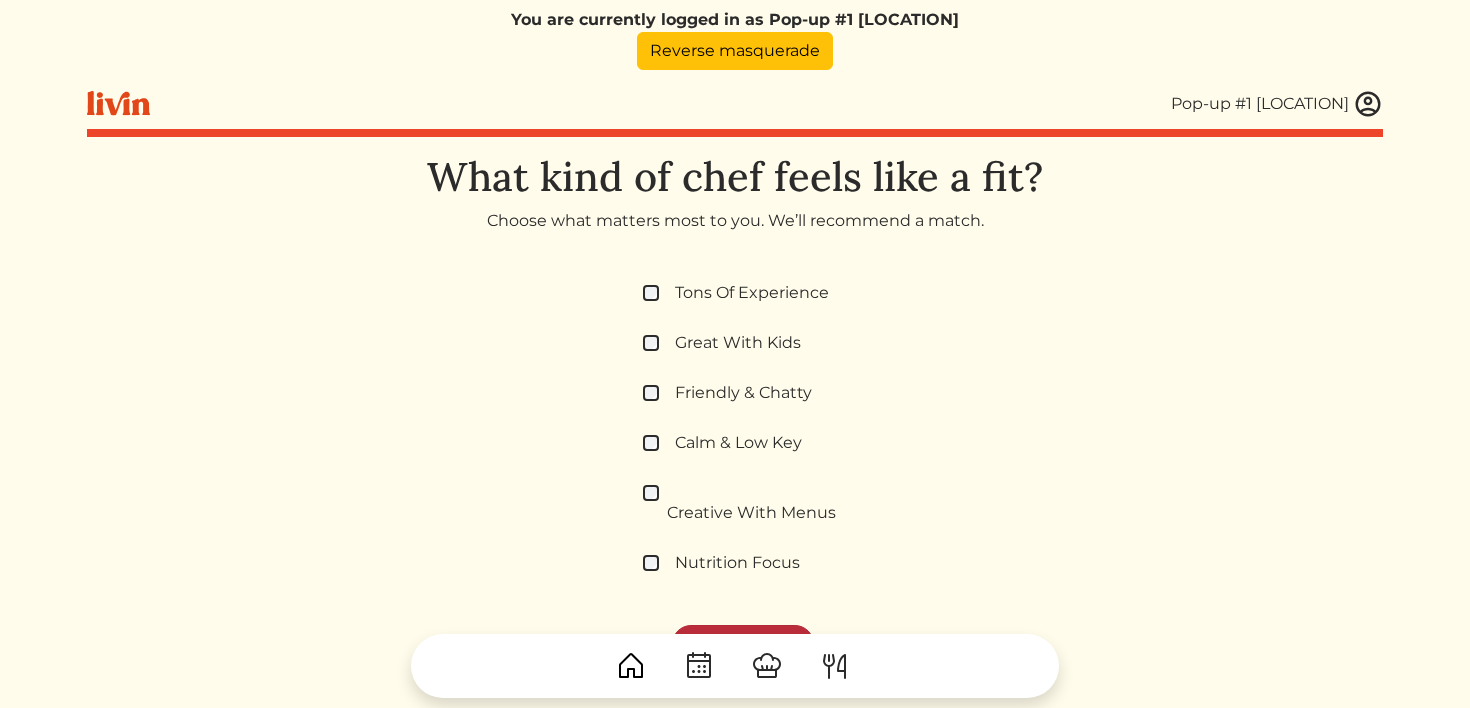click on "**********" at bounding box center (743, 644) 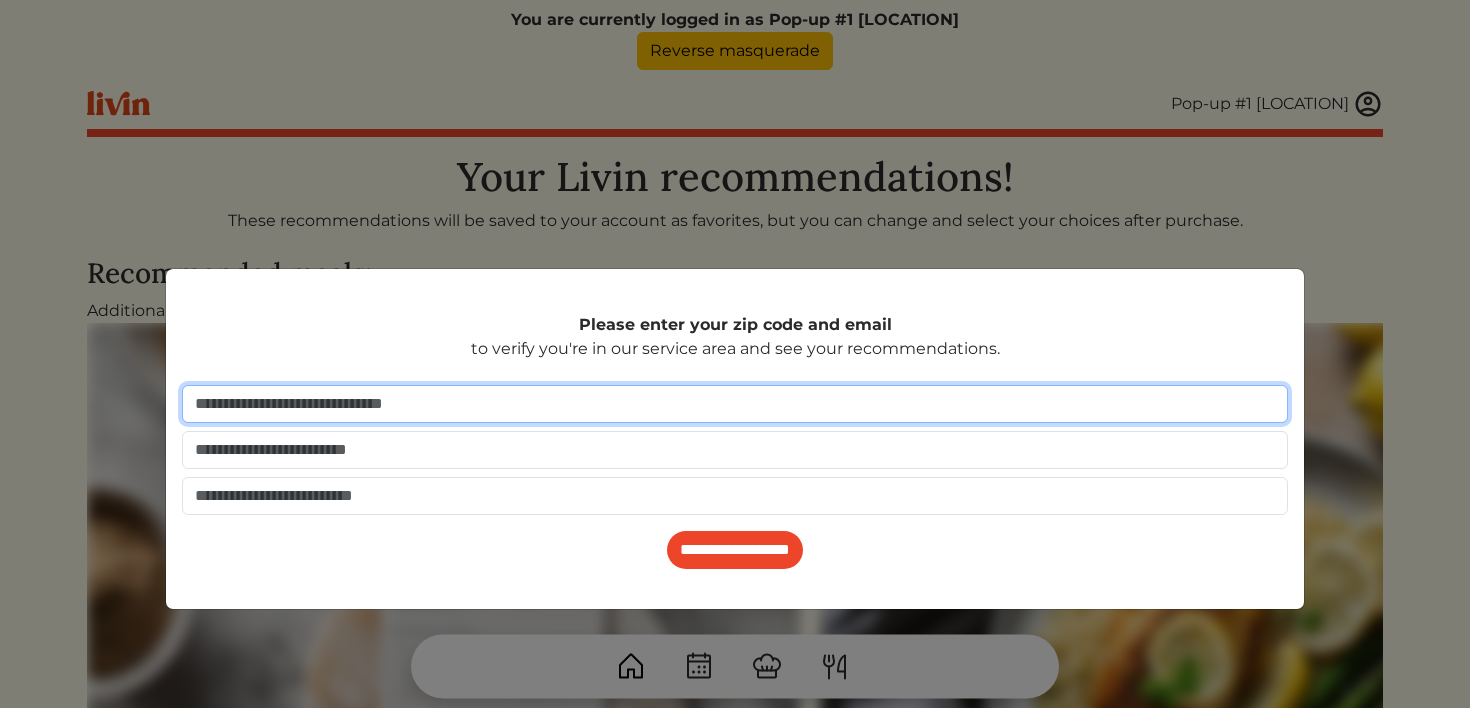 click at bounding box center (735, 404) 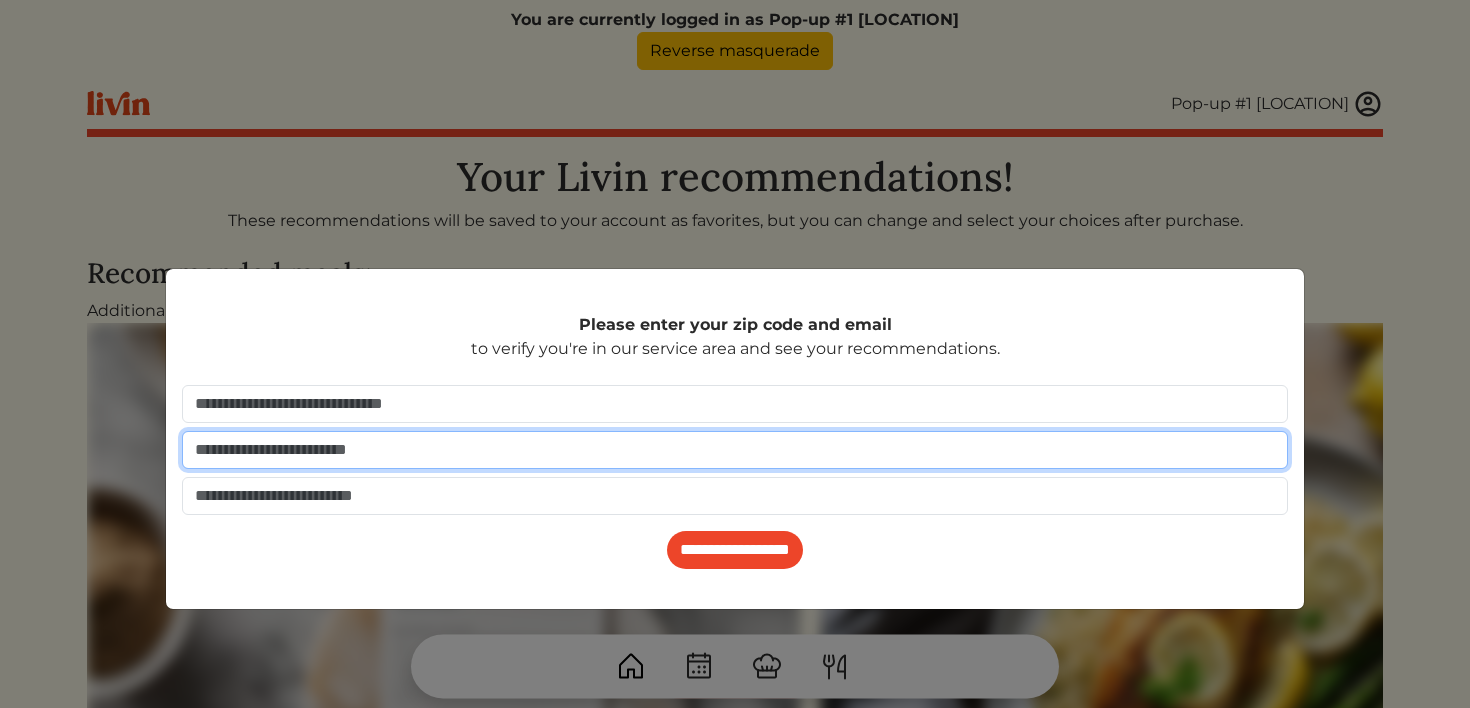 click at bounding box center [735, 450] 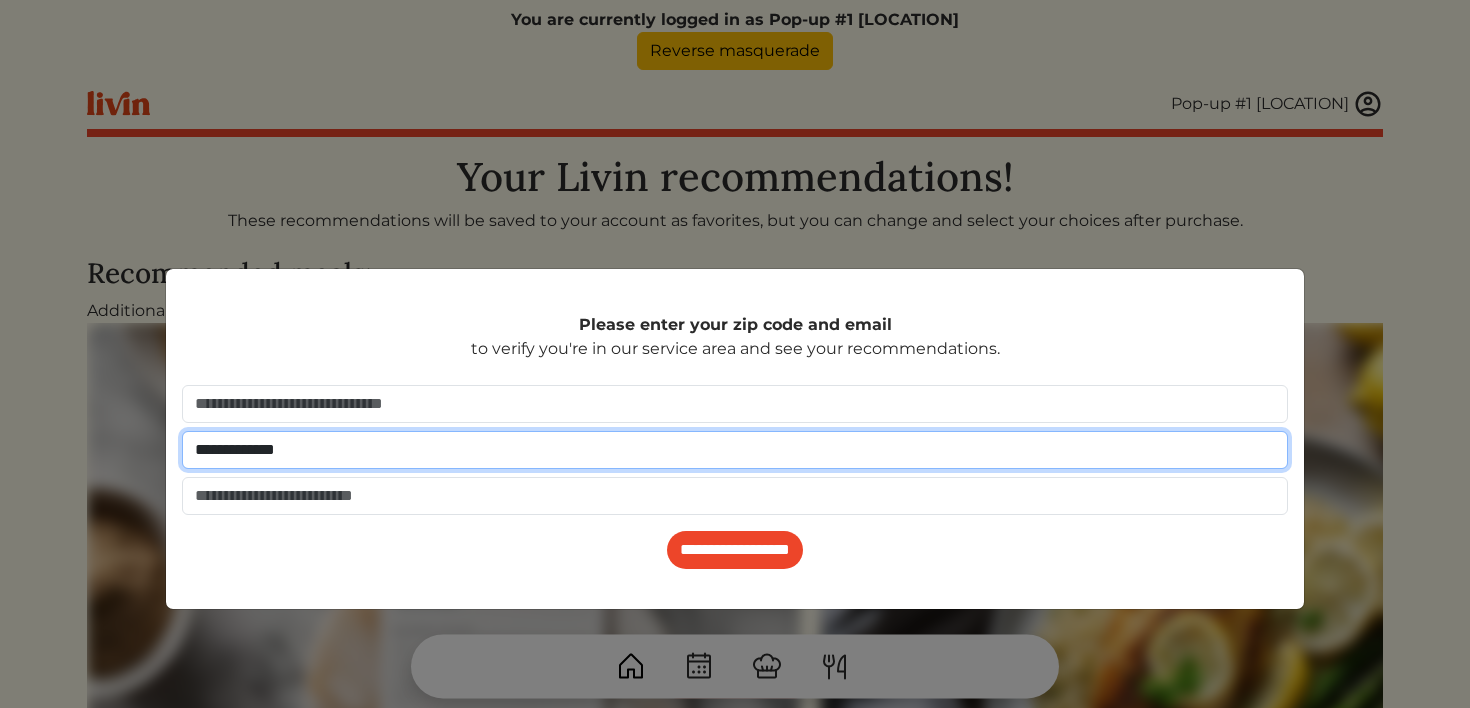 click on "**********" at bounding box center [735, 450] 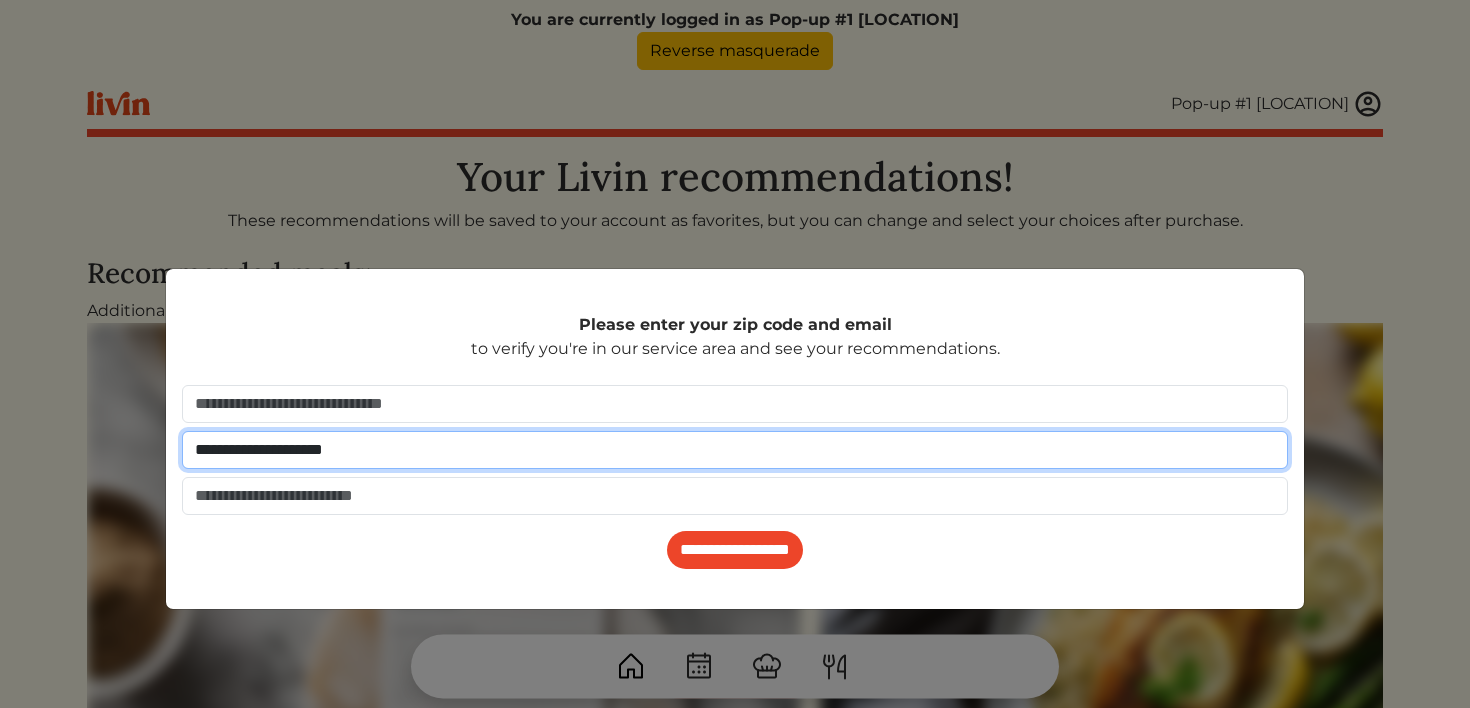 type on "**********" 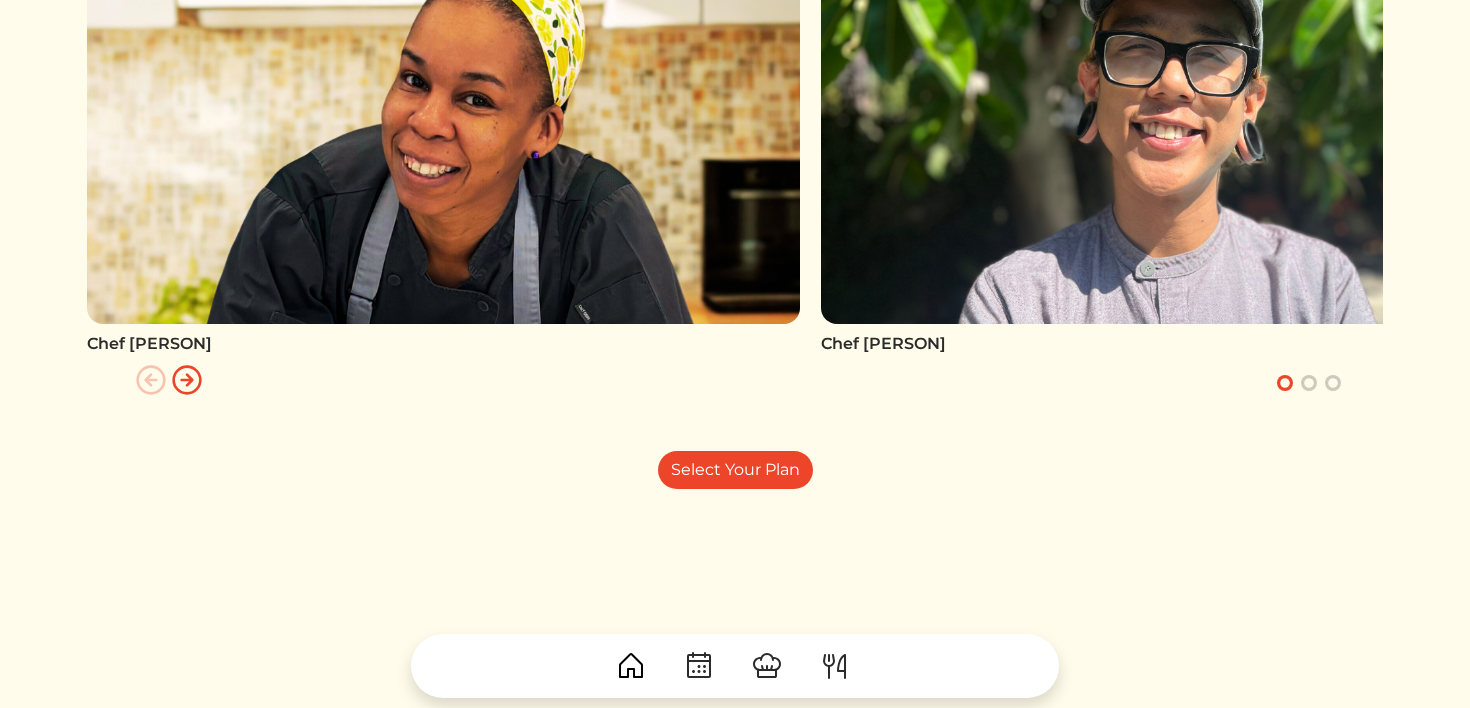 scroll, scrollTop: 1196, scrollLeft: 0, axis: vertical 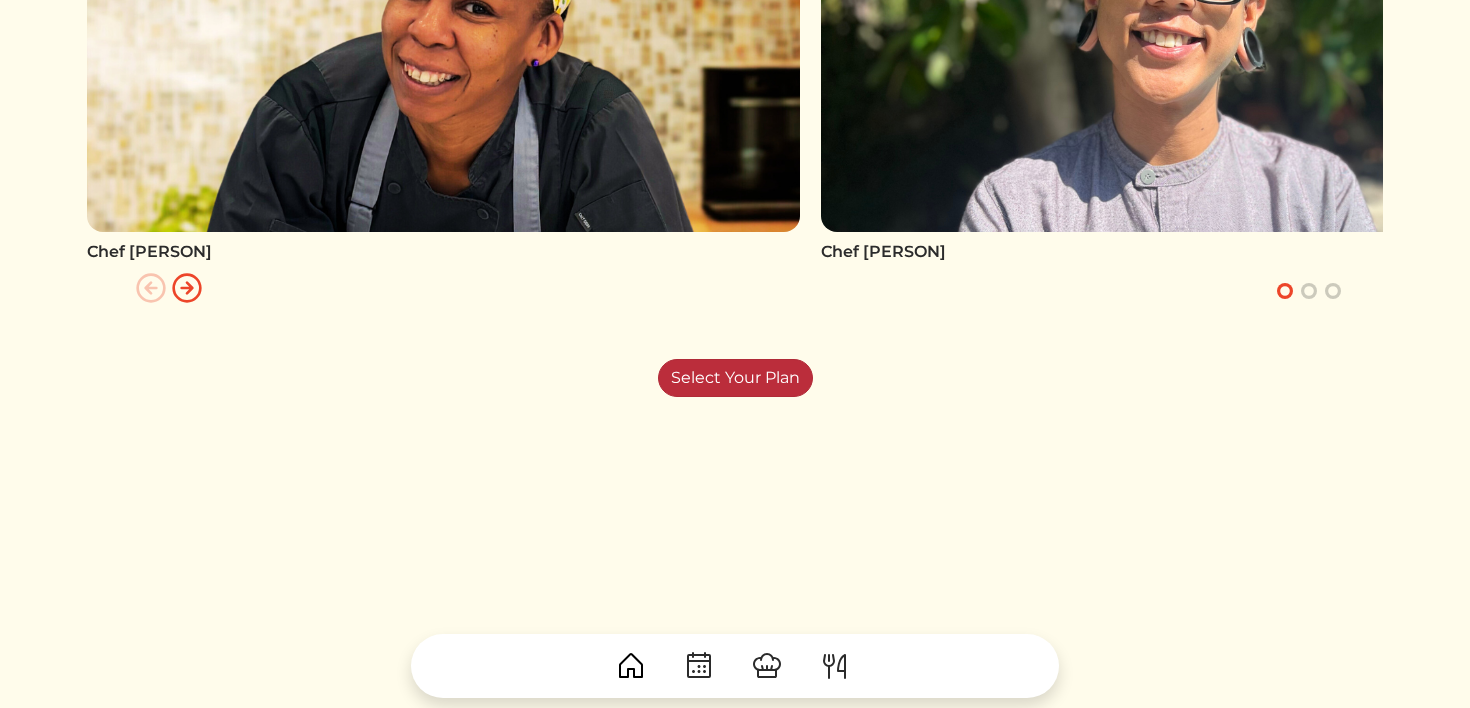 click on "Select Your Plan" at bounding box center (735, 378) 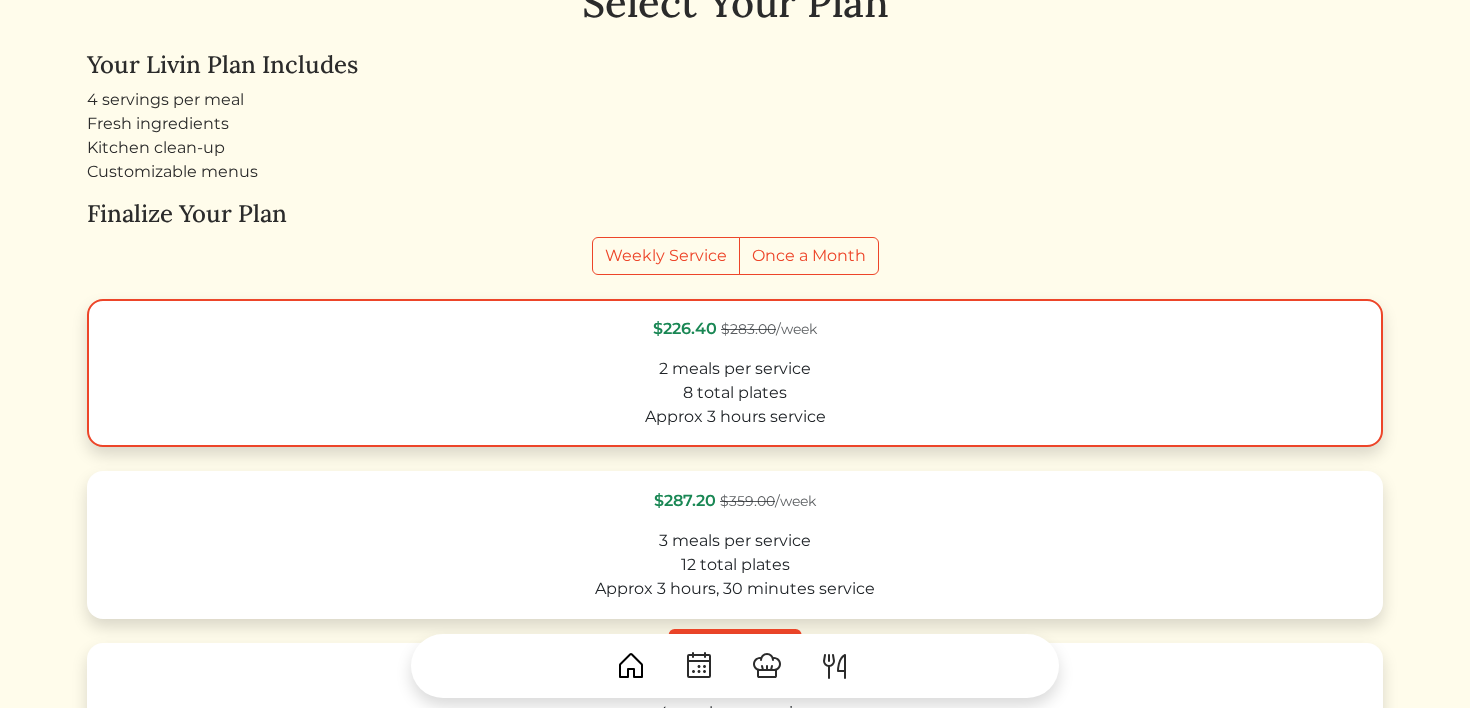 scroll, scrollTop: 242, scrollLeft: 0, axis: vertical 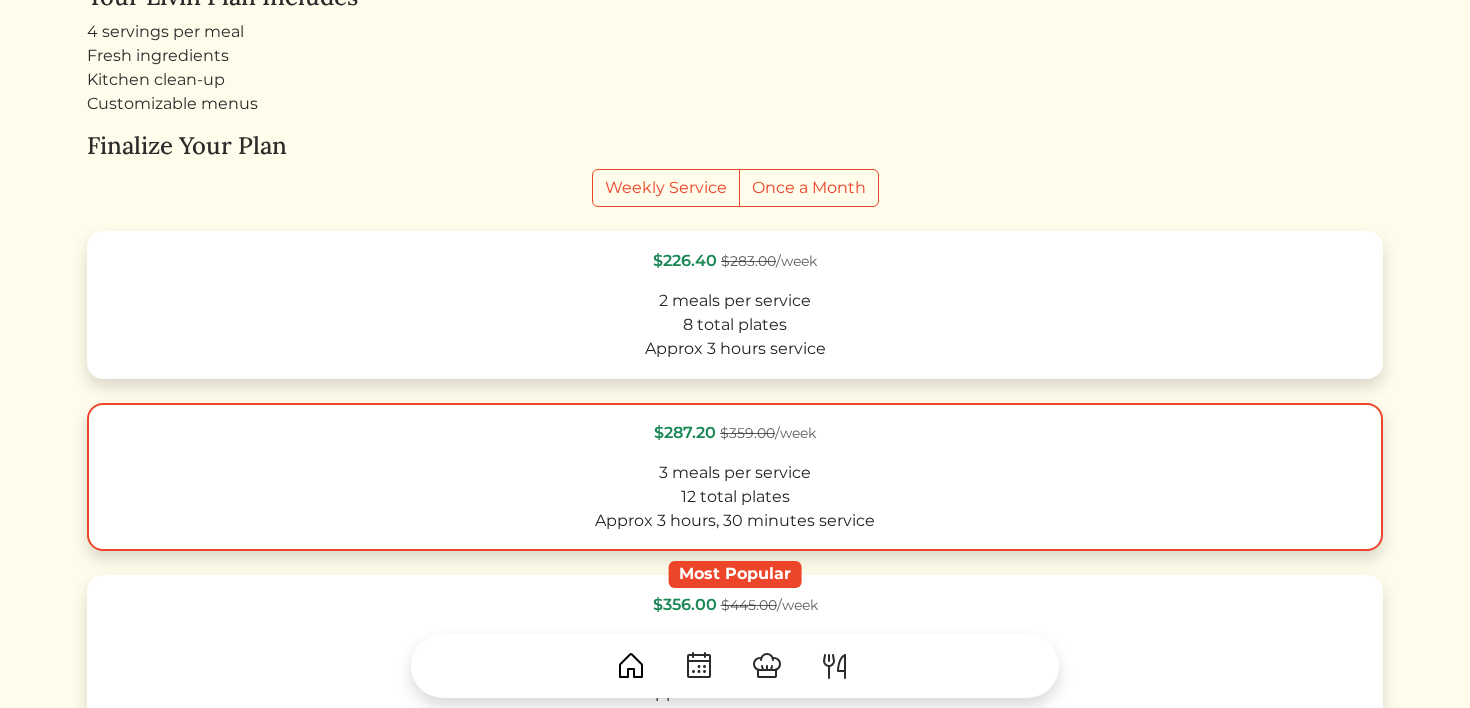click on "12 total plates" at bounding box center (735, 497) 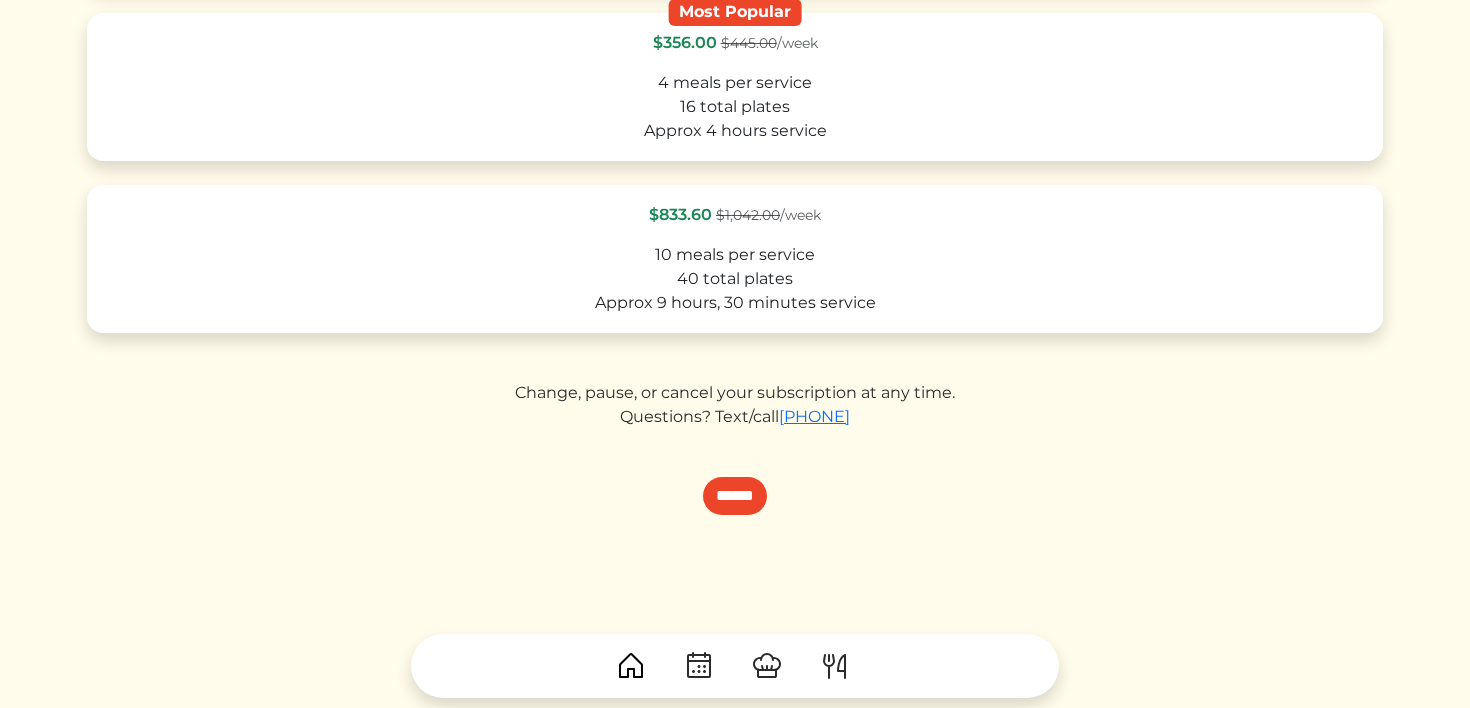 scroll, scrollTop: 823, scrollLeft: 0, axis: vertical 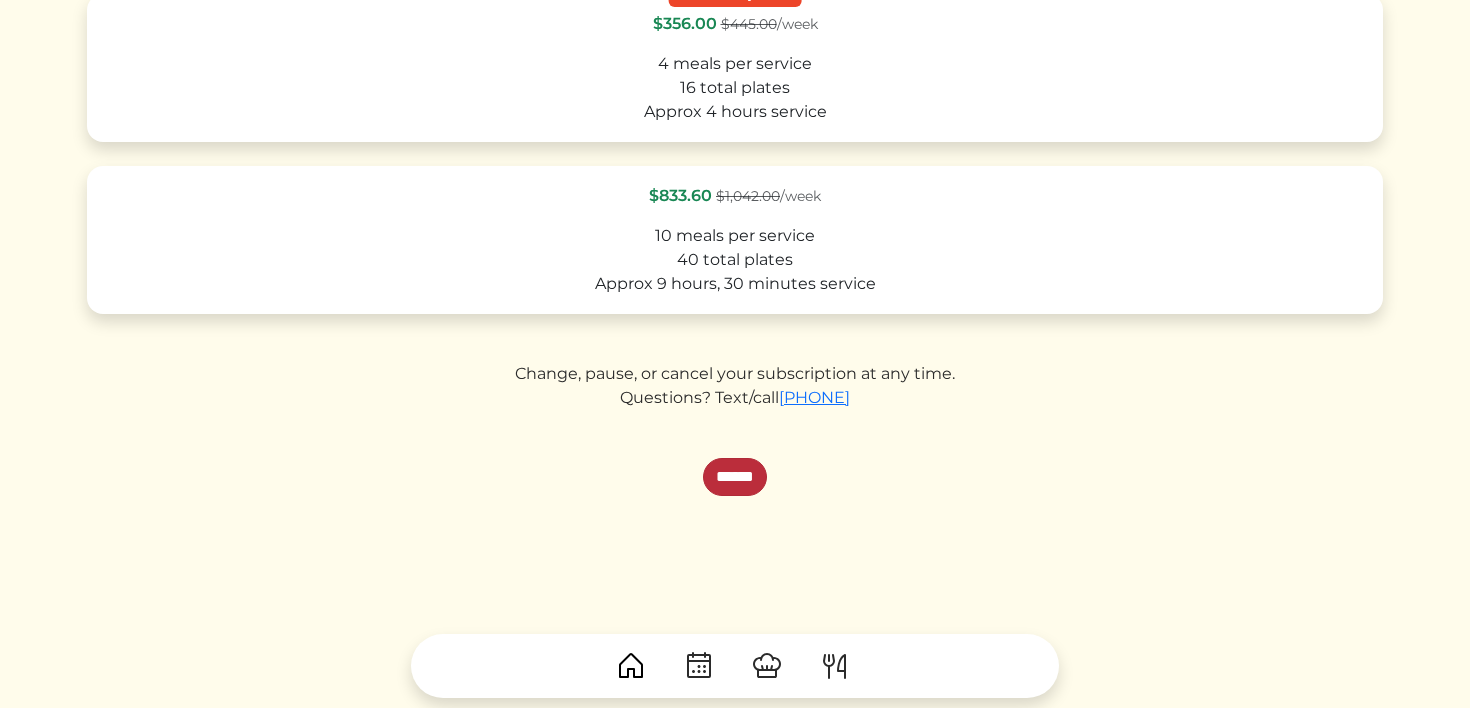 click on "******" at bounding box center (735, 477) 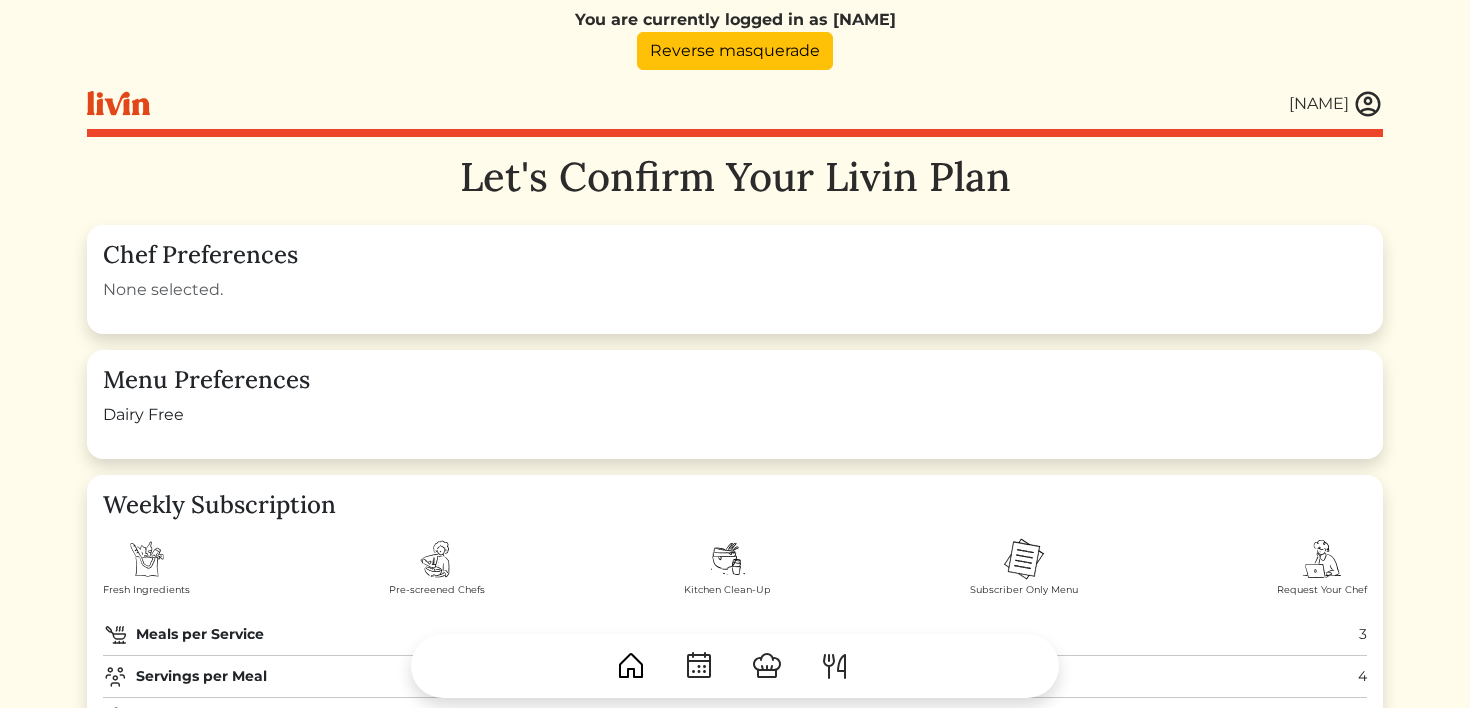 scroll, scrollTop: 0, scrollLeft: 0, axis: both 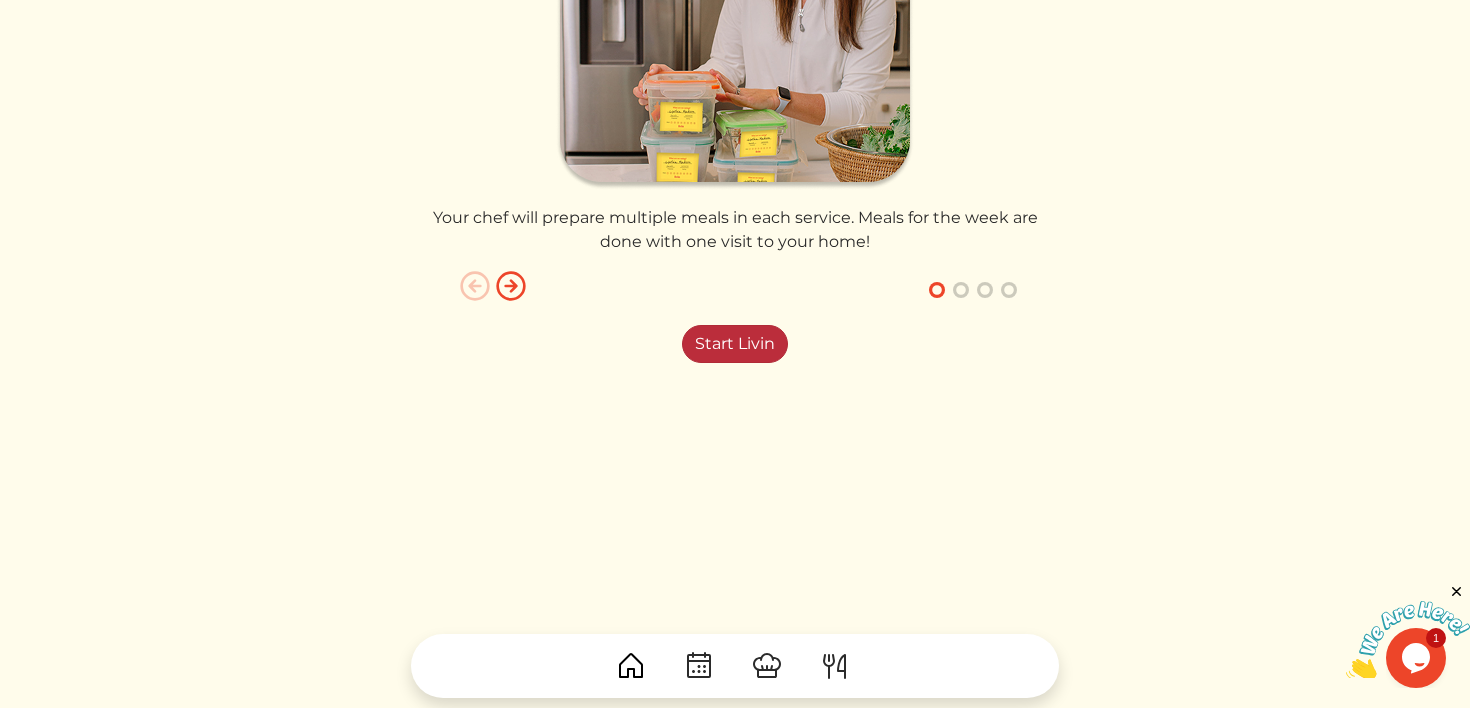 click on "Start Livin" at bounding box center [735, 344] 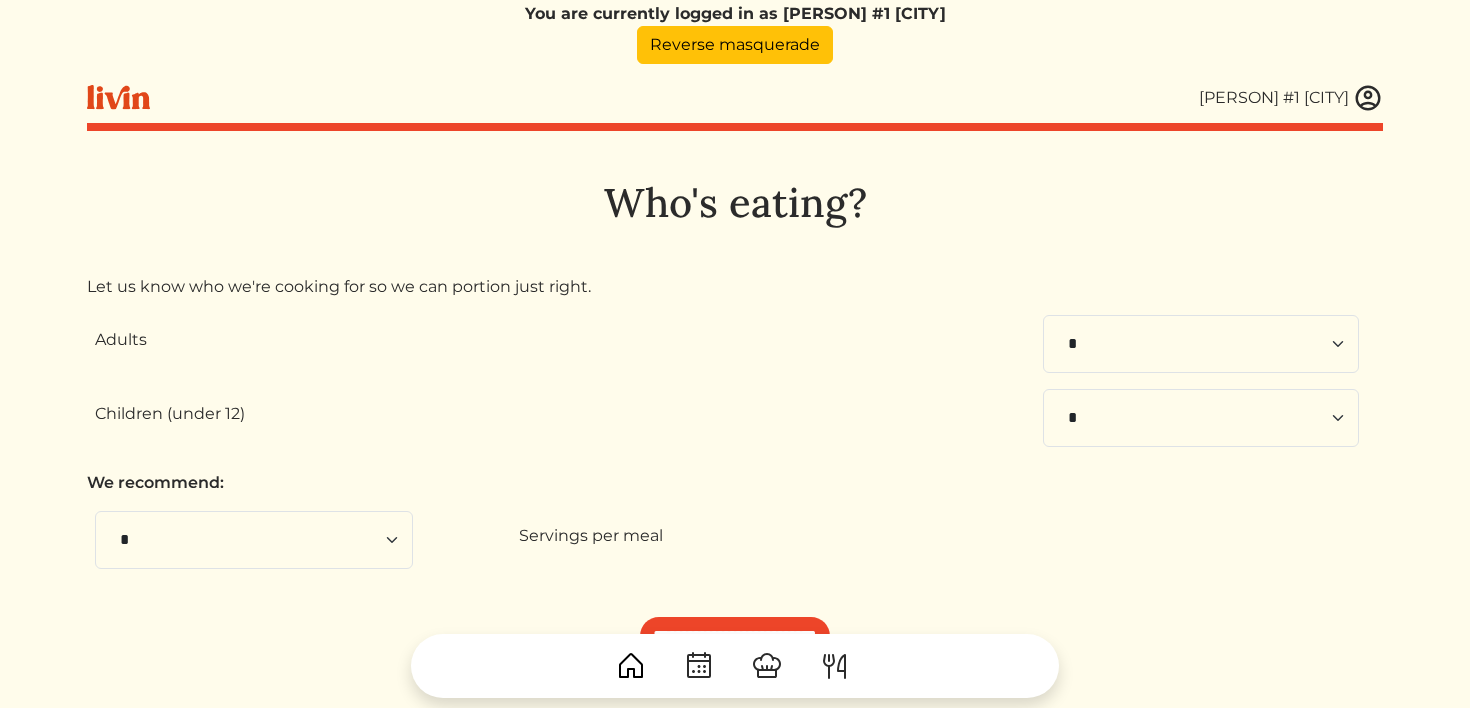 scroll, scrollTop: 0, scrollLeft: 0, axis: both 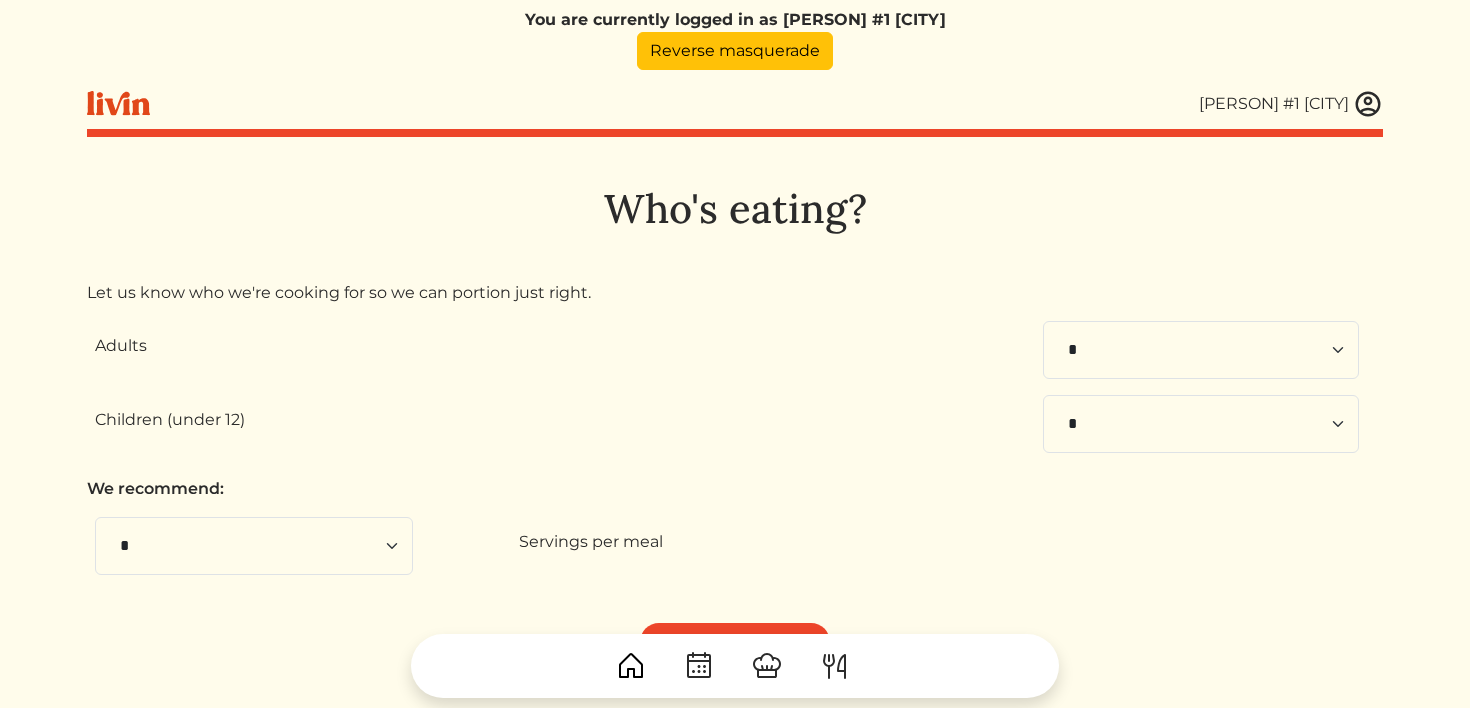 click at bounding box center (735, 658) 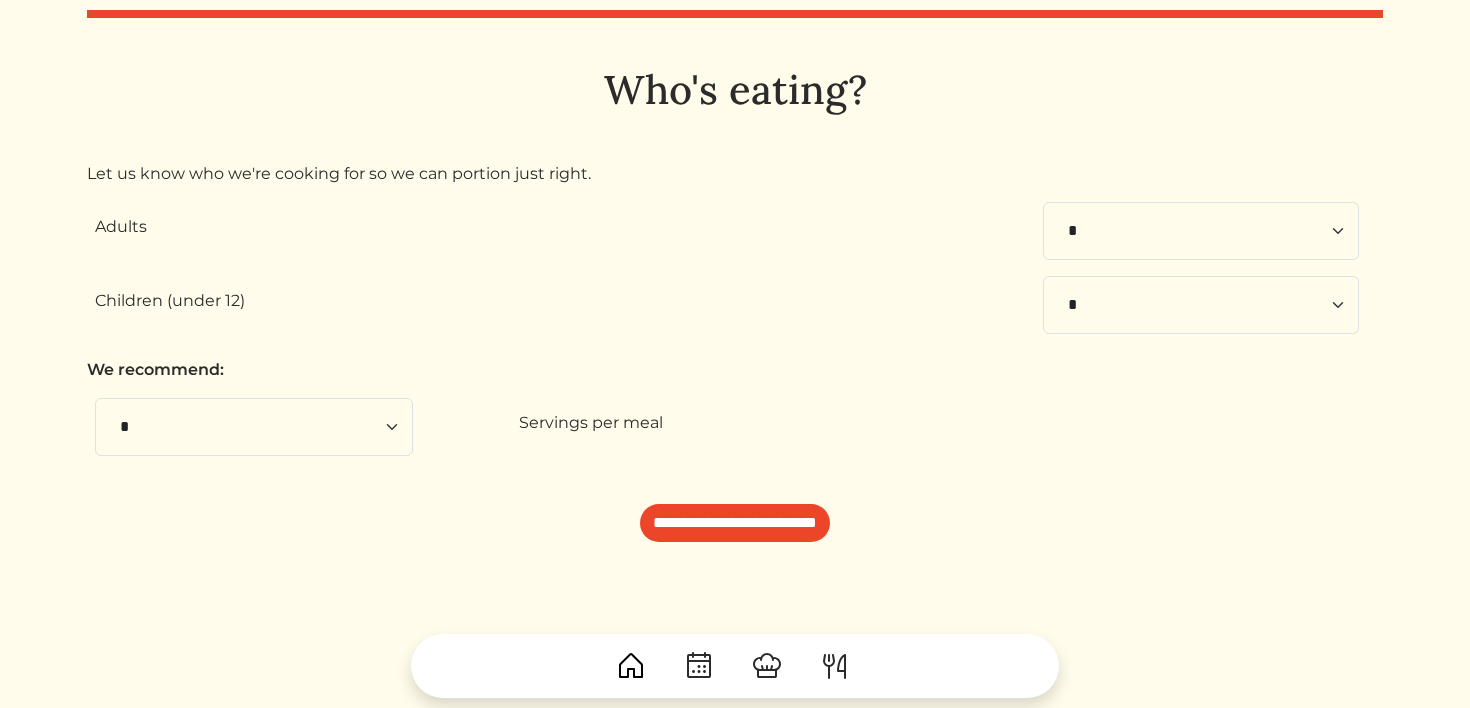 scroll, scrollTop: 143, scrollLeft: 0, axis: vertical 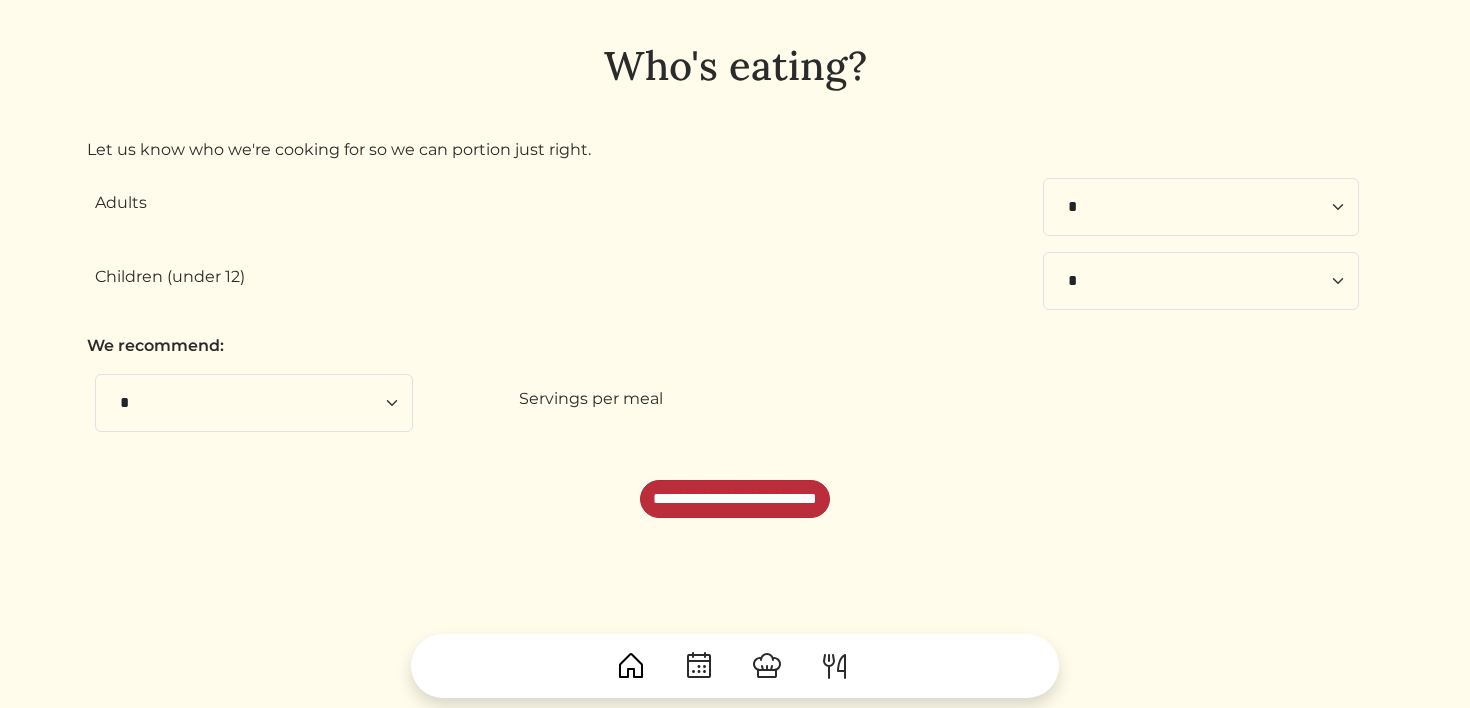 click on "**********" at bounding box center (735, 499) 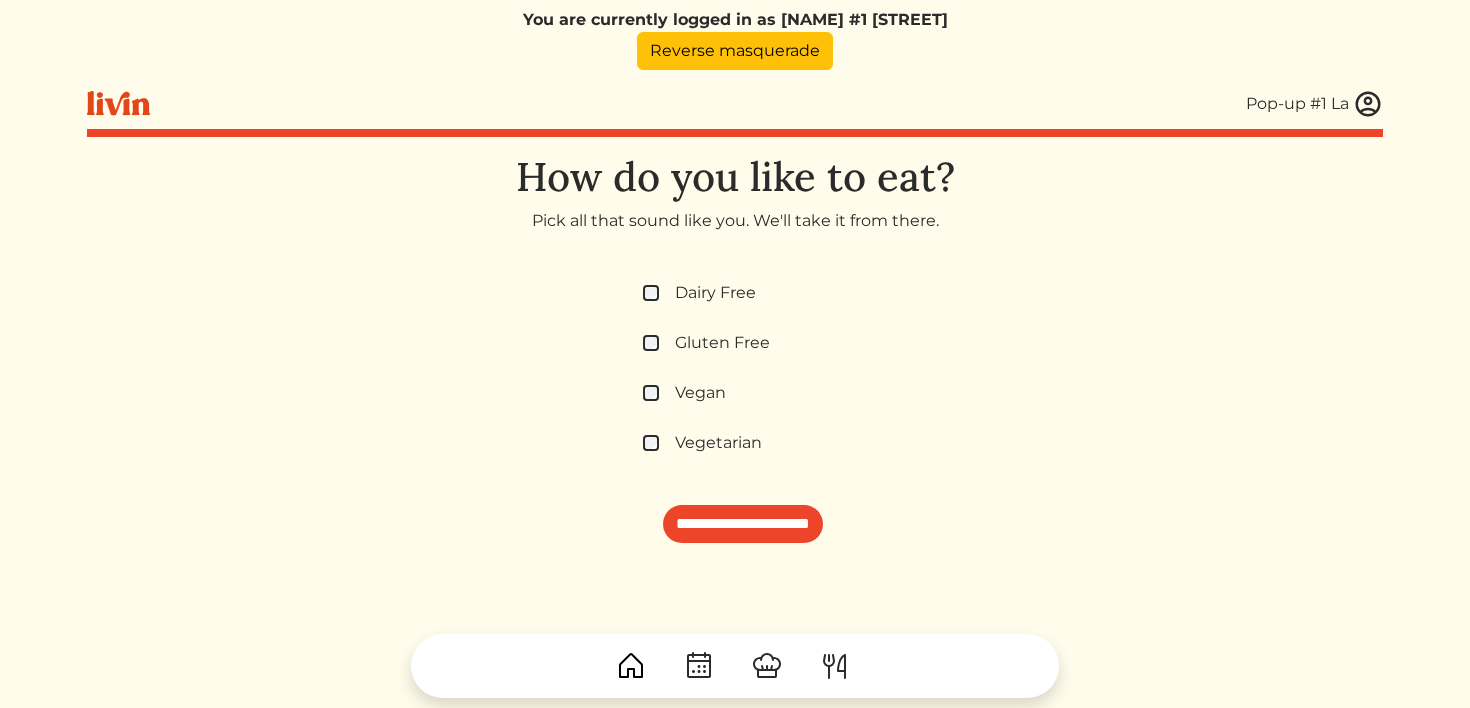 scroll, scrollTop: 0, scrollLeft: 0, axis: both 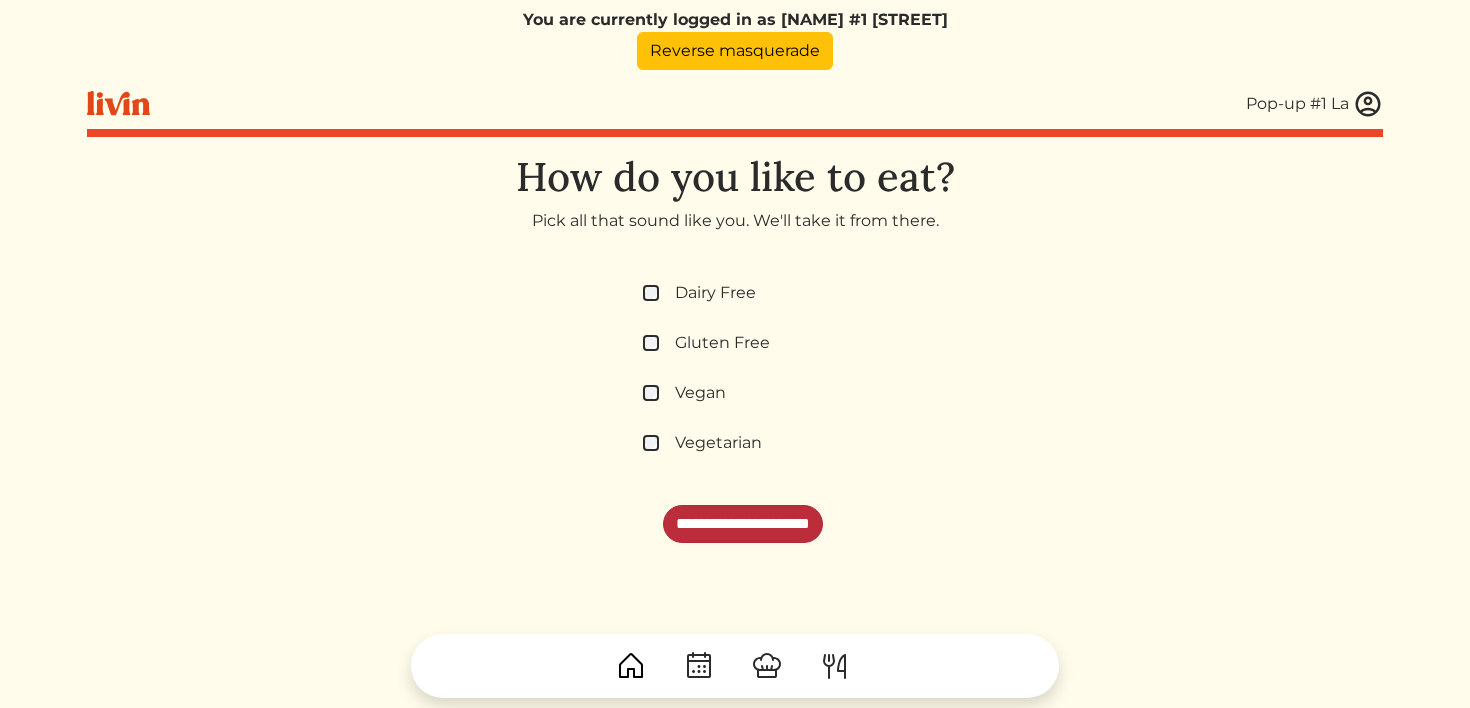 click on "**********" at bounding box center (743, 524) 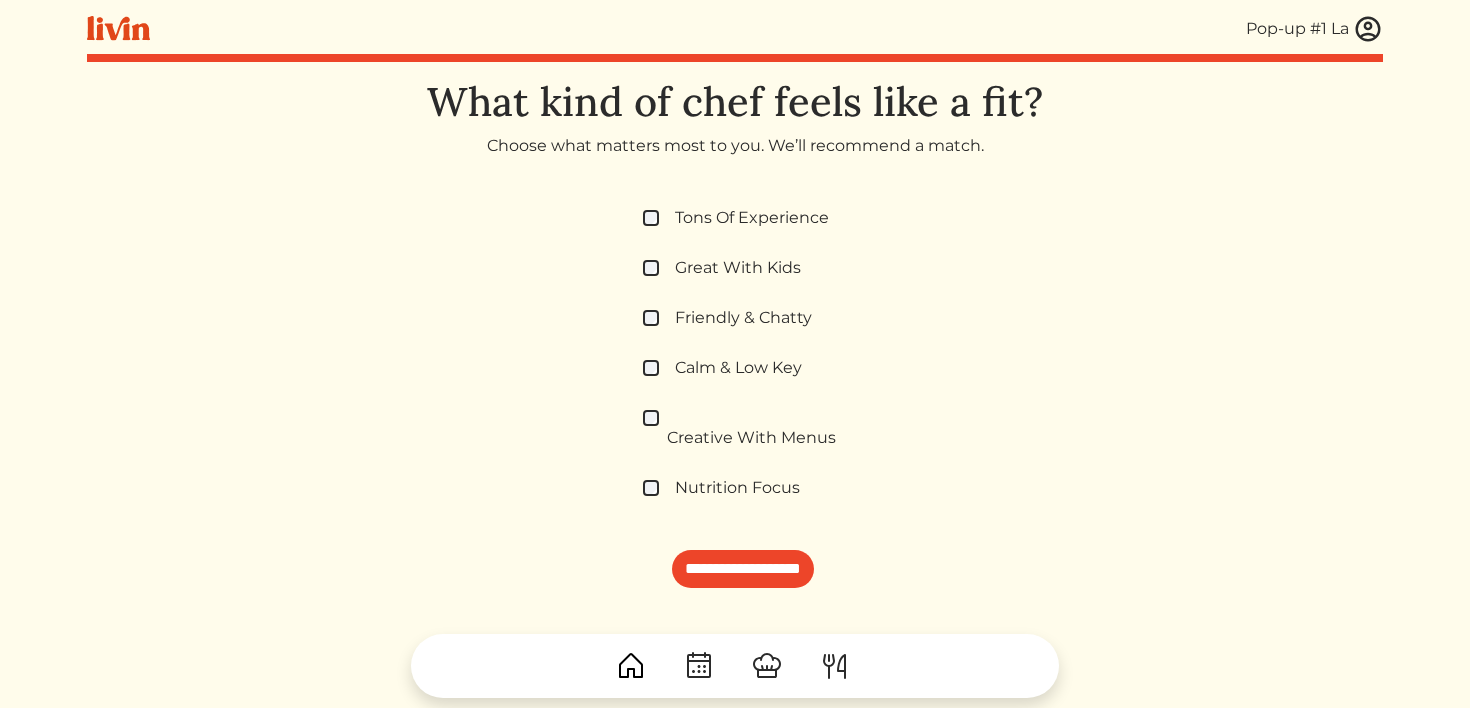 scroll, scrollTop: 185, scrollLeft: 0, axis: vertical 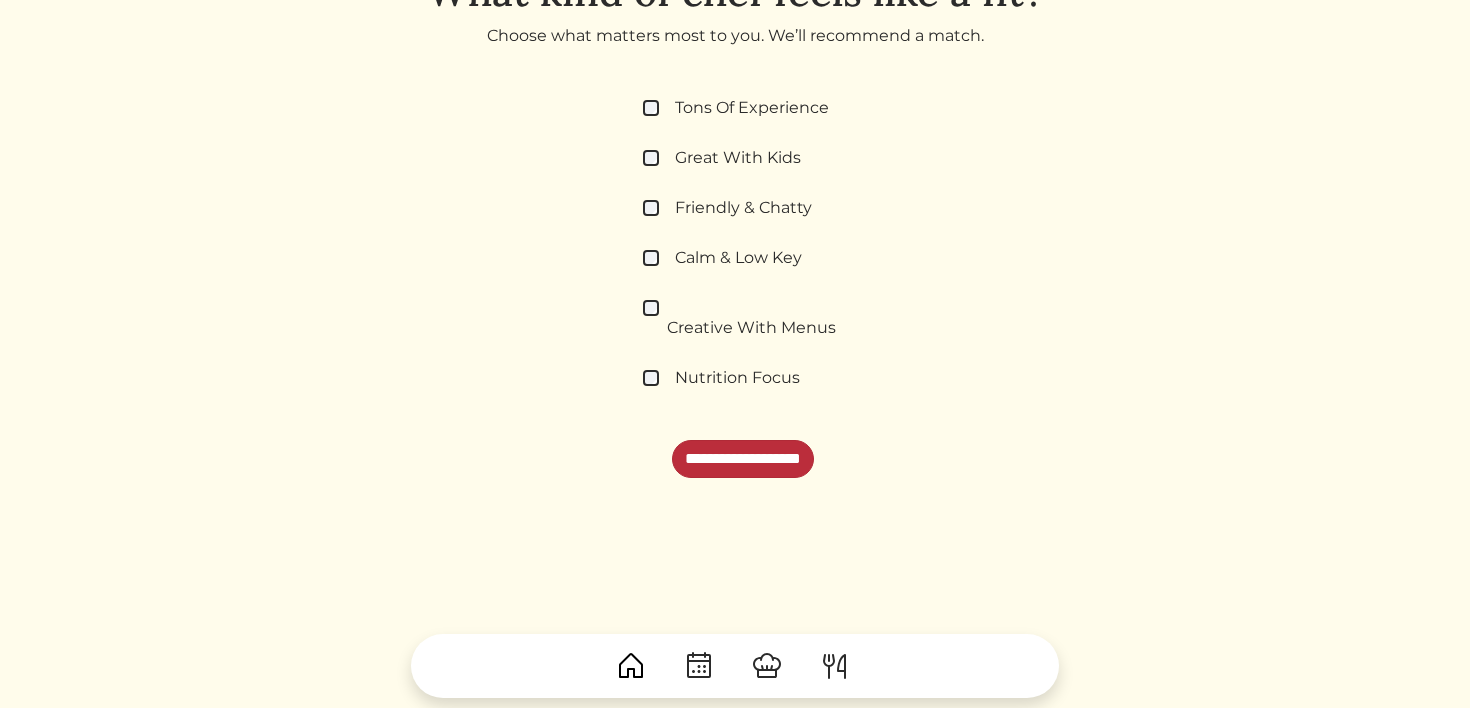 click on "**********" at bounding box center [743, 459] 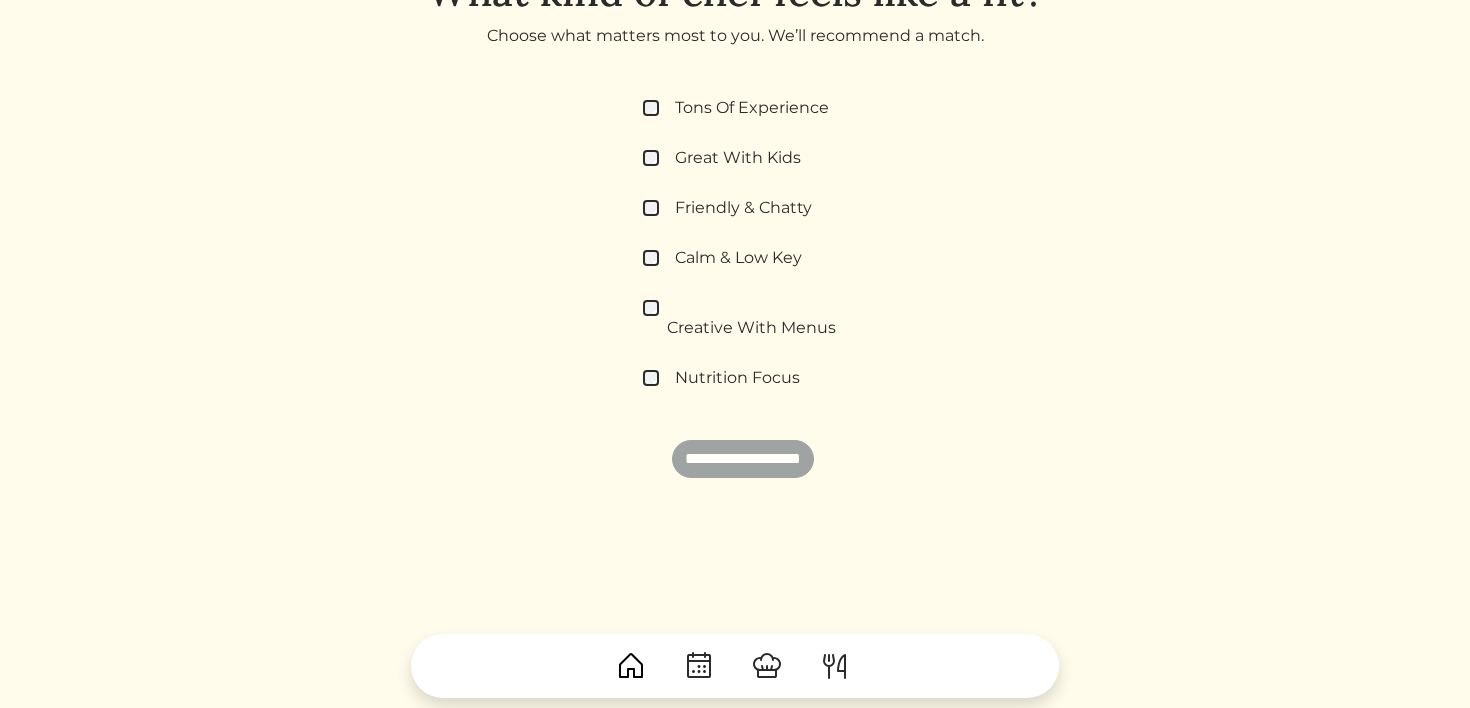 scroll, scrollTop: 0, scrollLeft: 0, axis: both 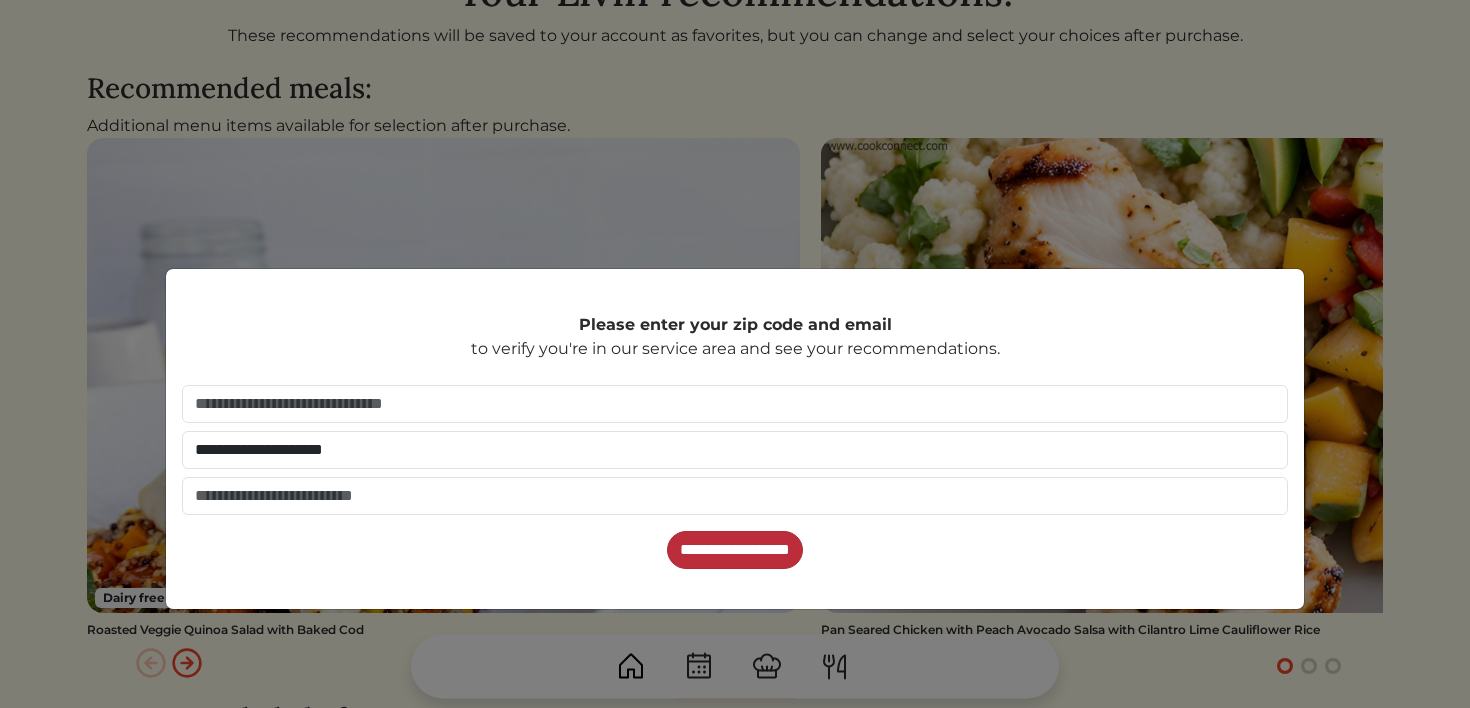 click on "**********" at bounding box center [735, 550] 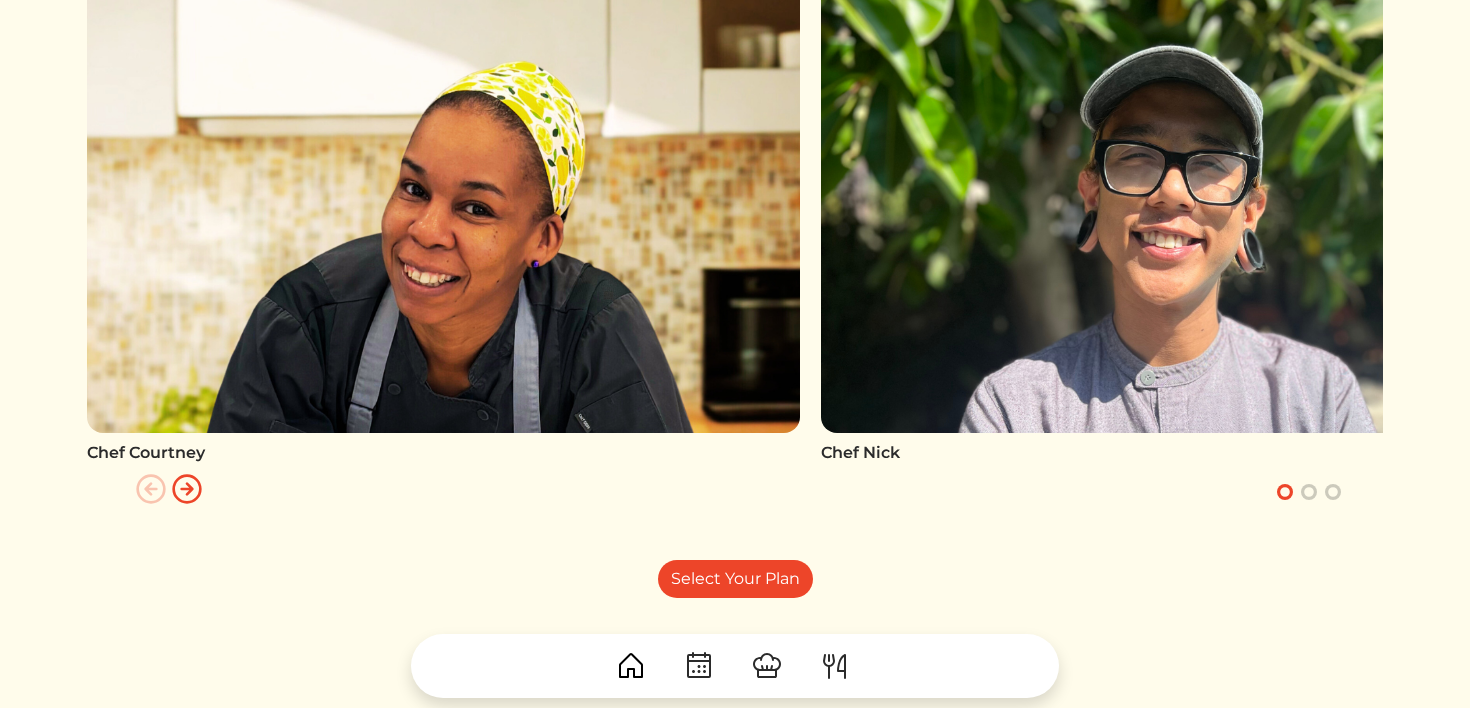 scroll, scrollTop: 1196, scrollLeft: 0, axis: vertical 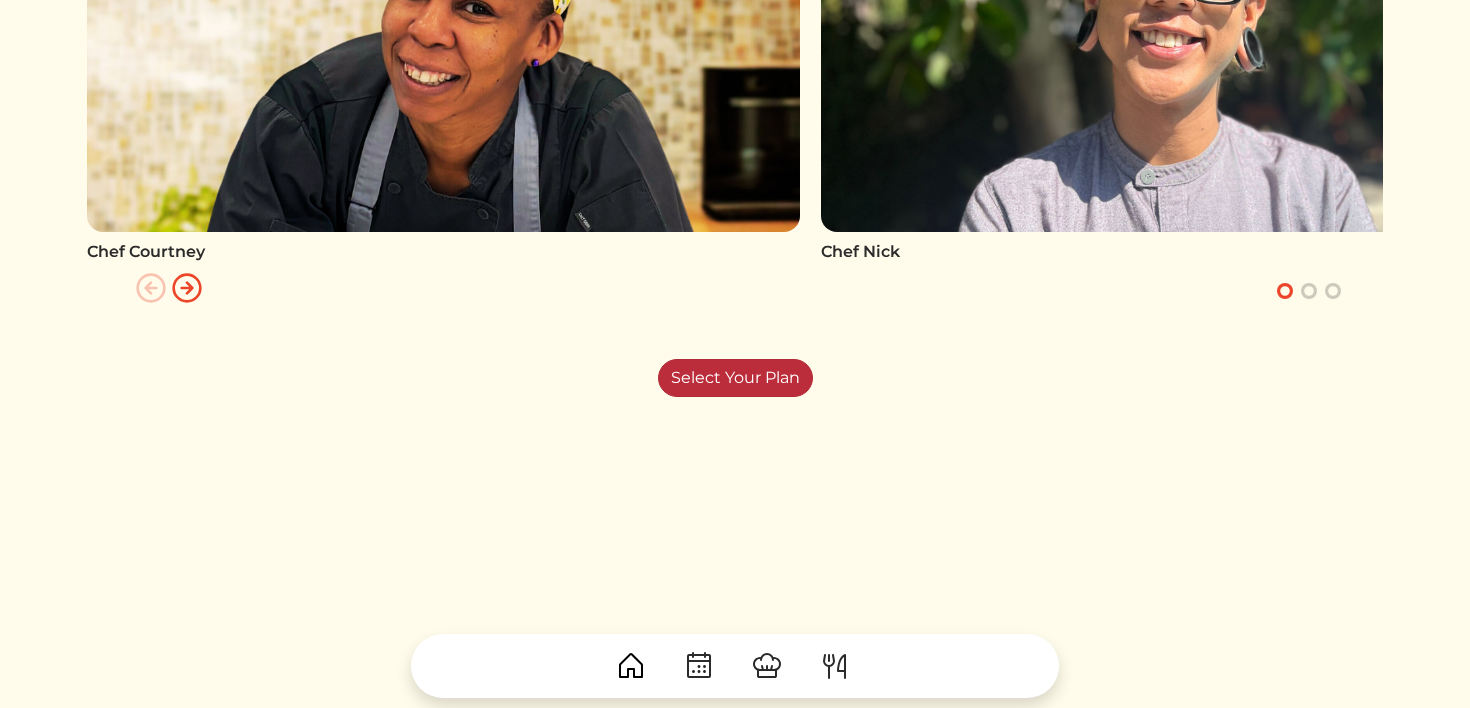 click on "Select Your Plan" at bounding box center [735, 378] 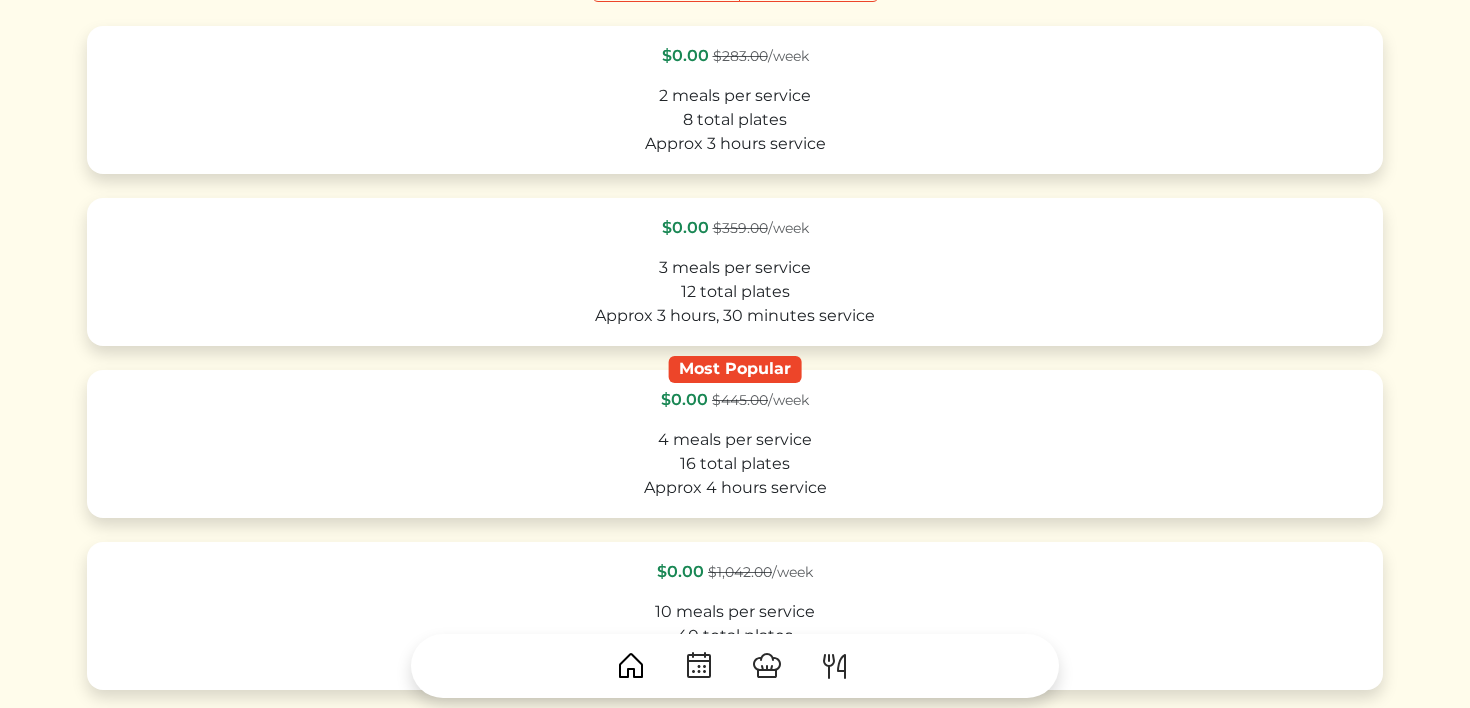 scroll, scrollTop: 449, scrollLeft: 0, axis: vertical 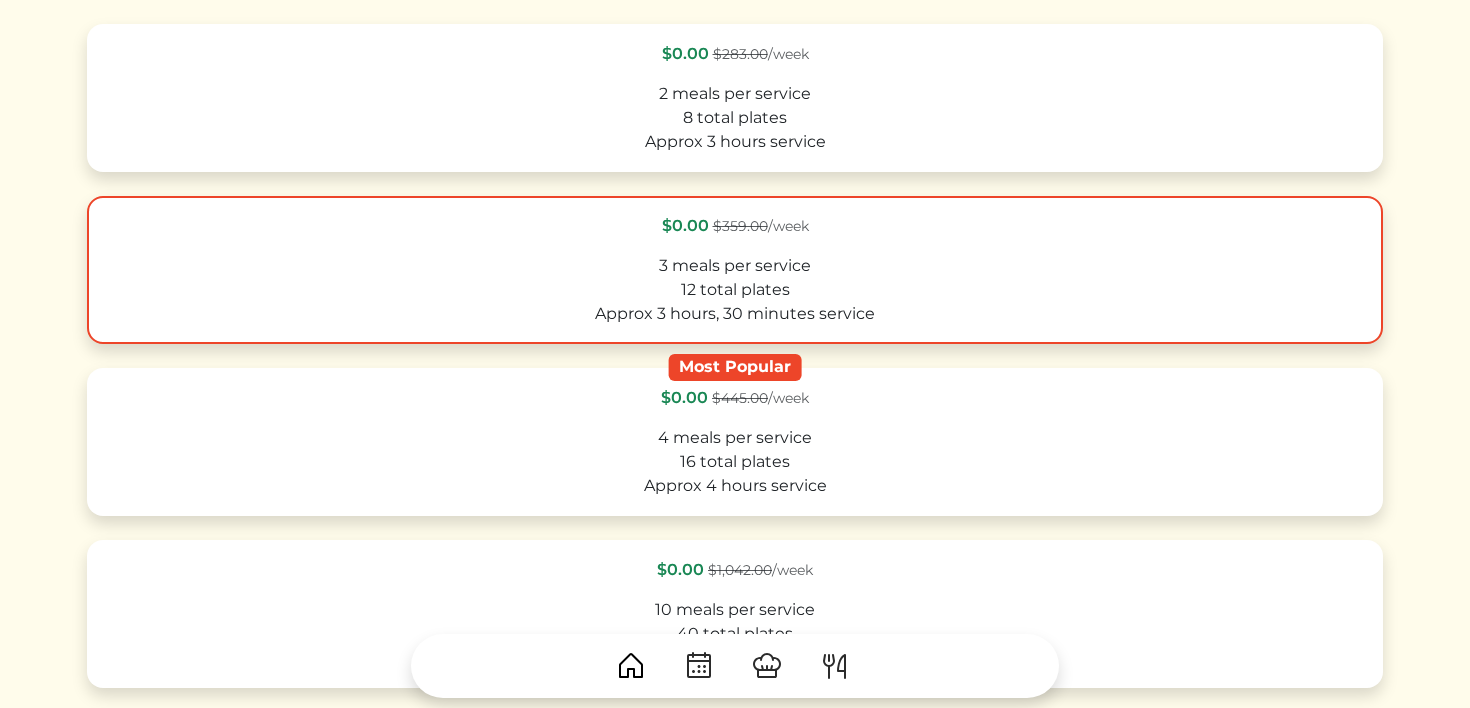click on "3 meals per service" at bounding box center [735, 266] 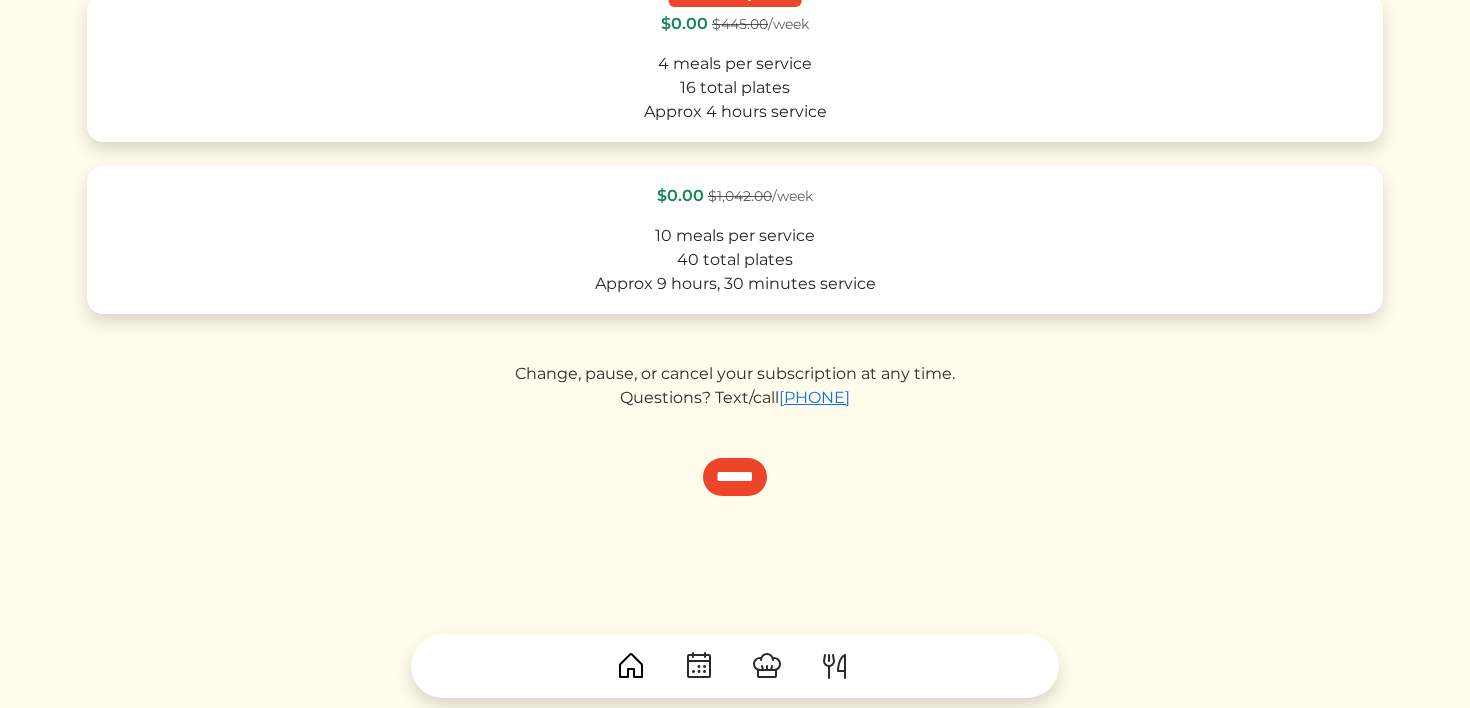 scroll, scrollTop: 927, scrollLeft: 0, axis: vertical 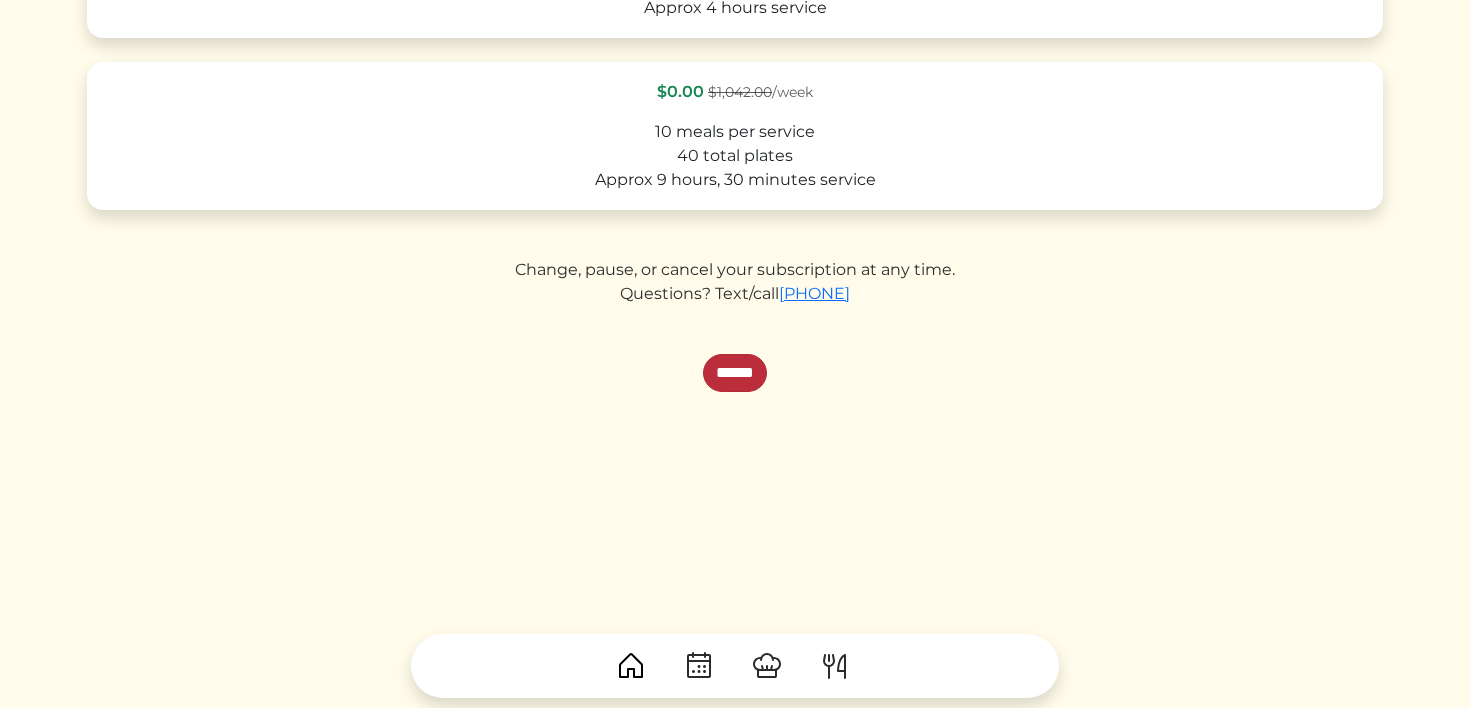 click on "******" at bounding box center [735, 373] 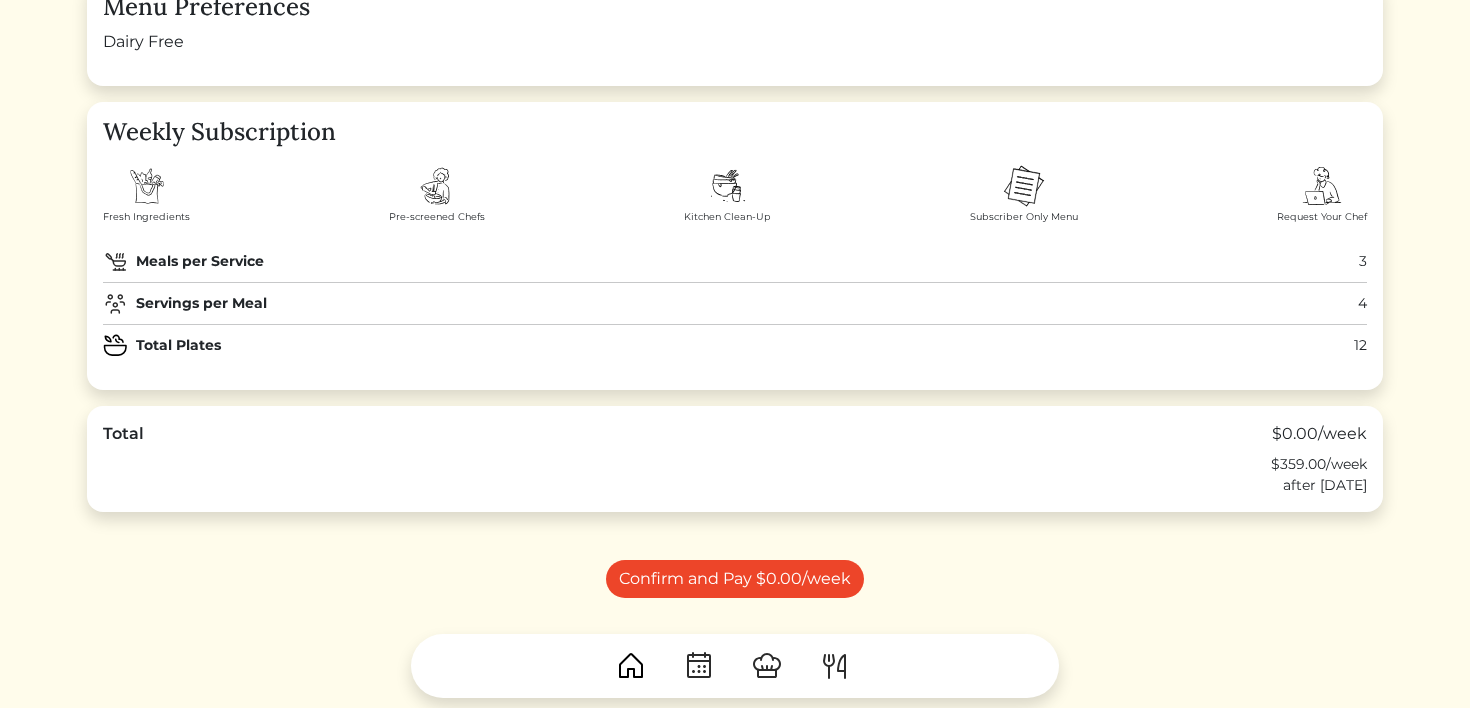 scroll, scrollTop: 372, scrollLeft: 0, axis: vertical 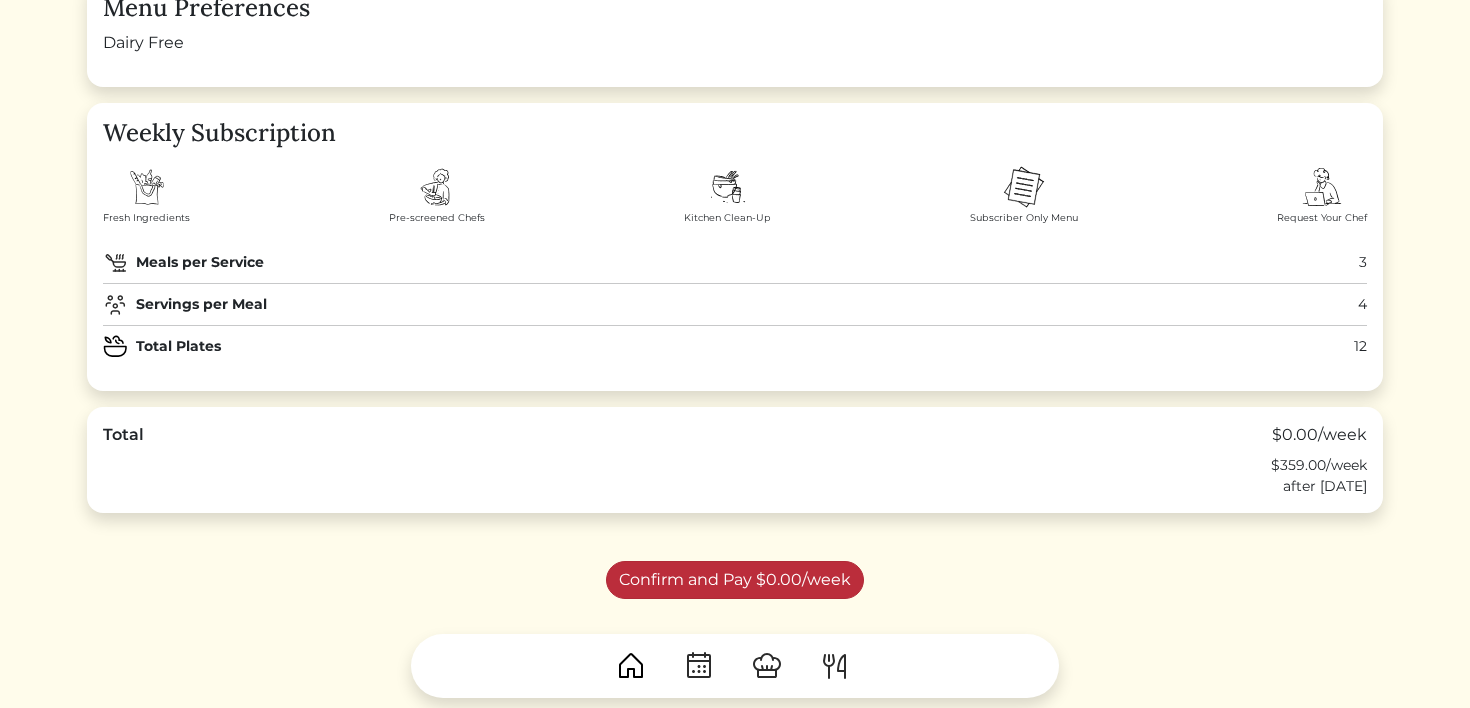 click on "Confirm and Pay $0.00/week" at bounding box center [735, 580] 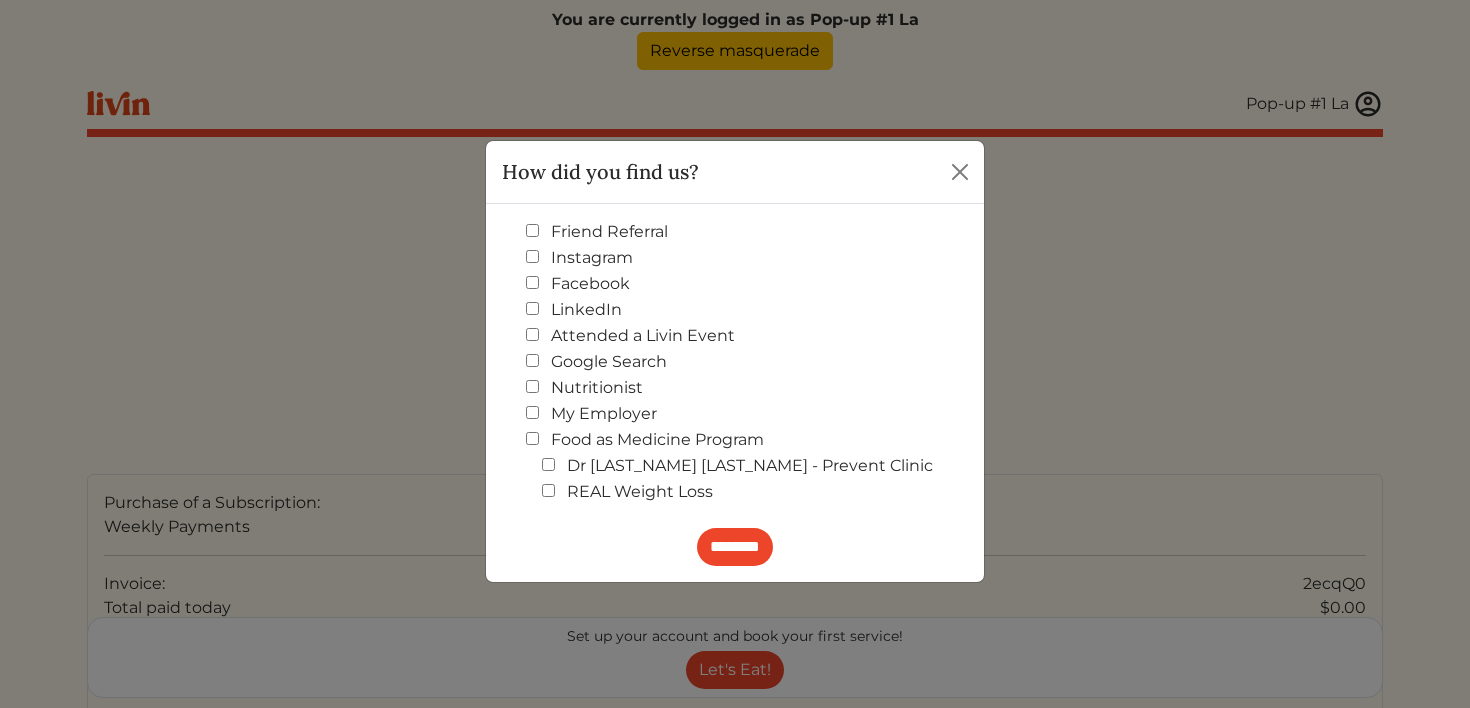 scroll, scrollTop: 0, scrollLeft: 0, axis: both 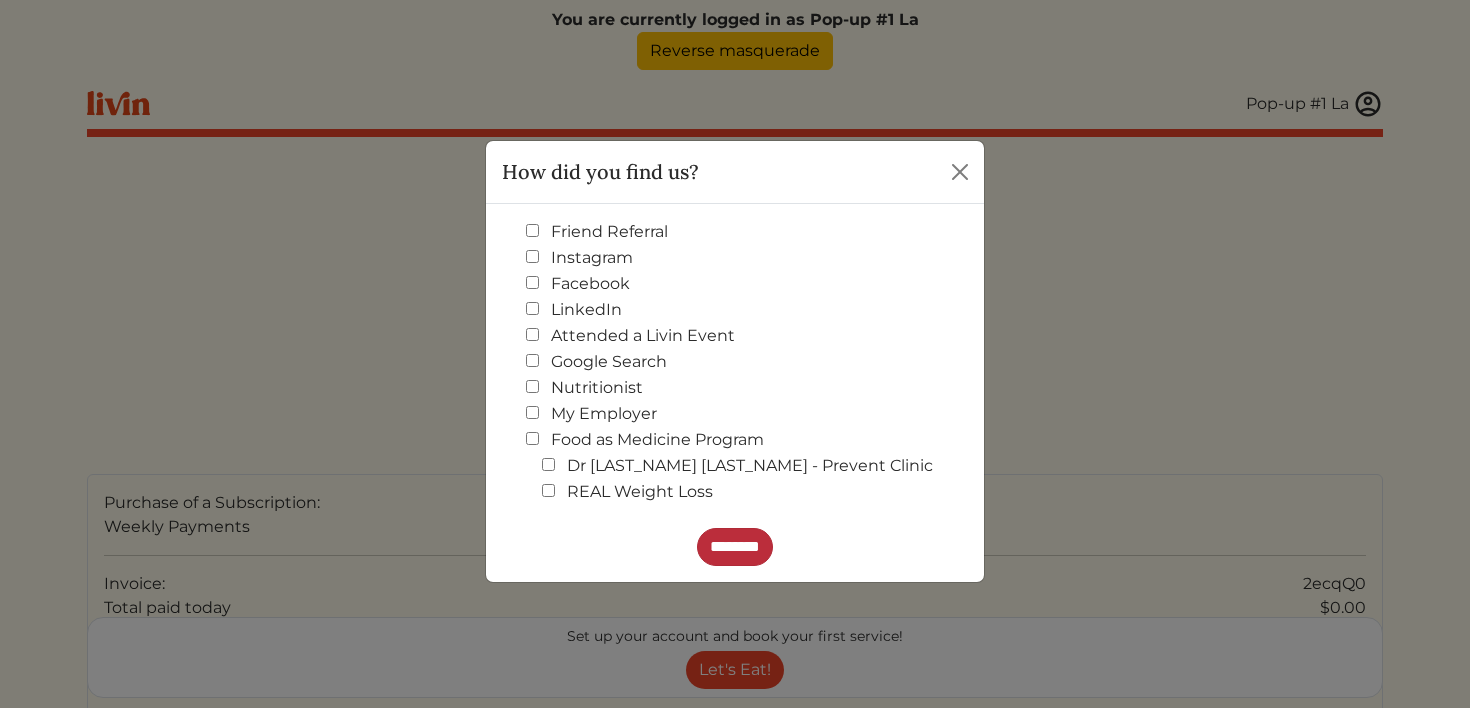 click on "********" at bounding box center (735, 547) 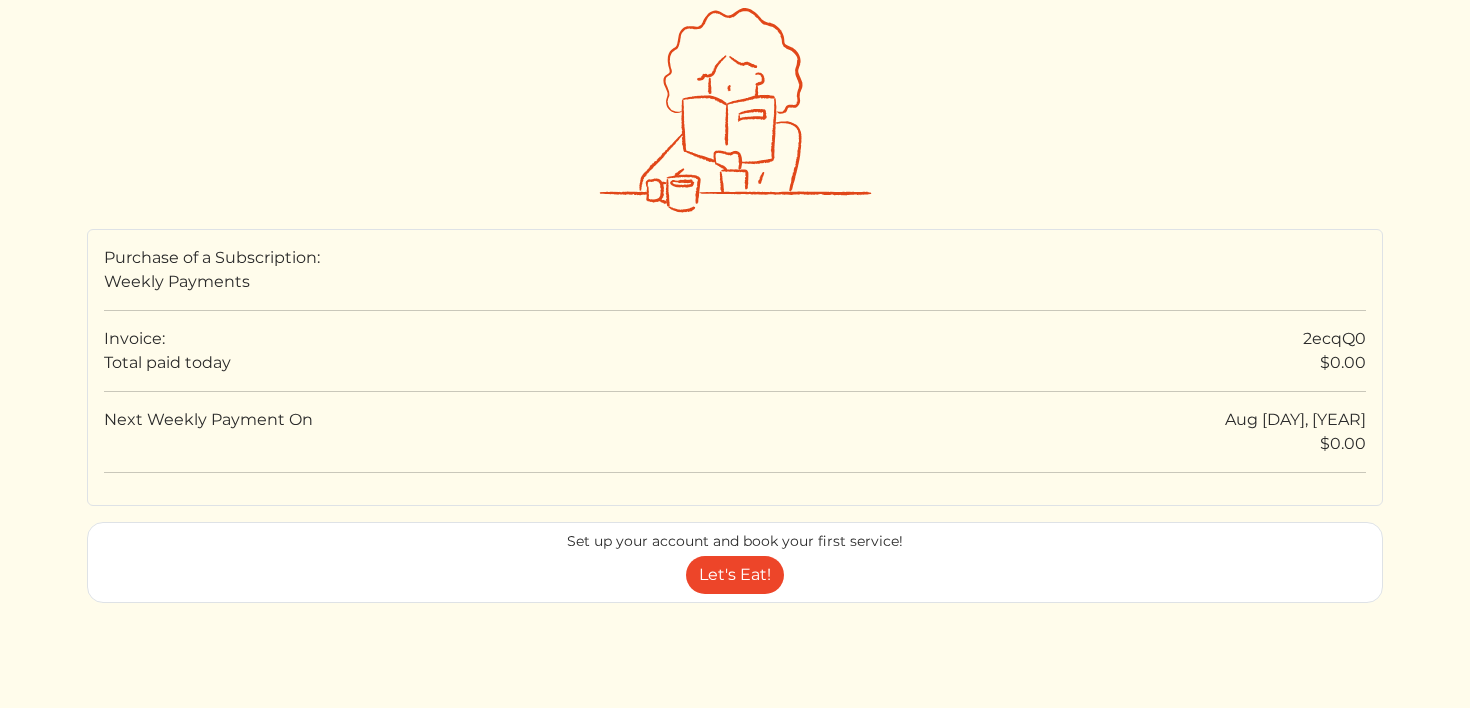 scroll, scrollTop: 309, scrollLeft: 0, axis: vertical 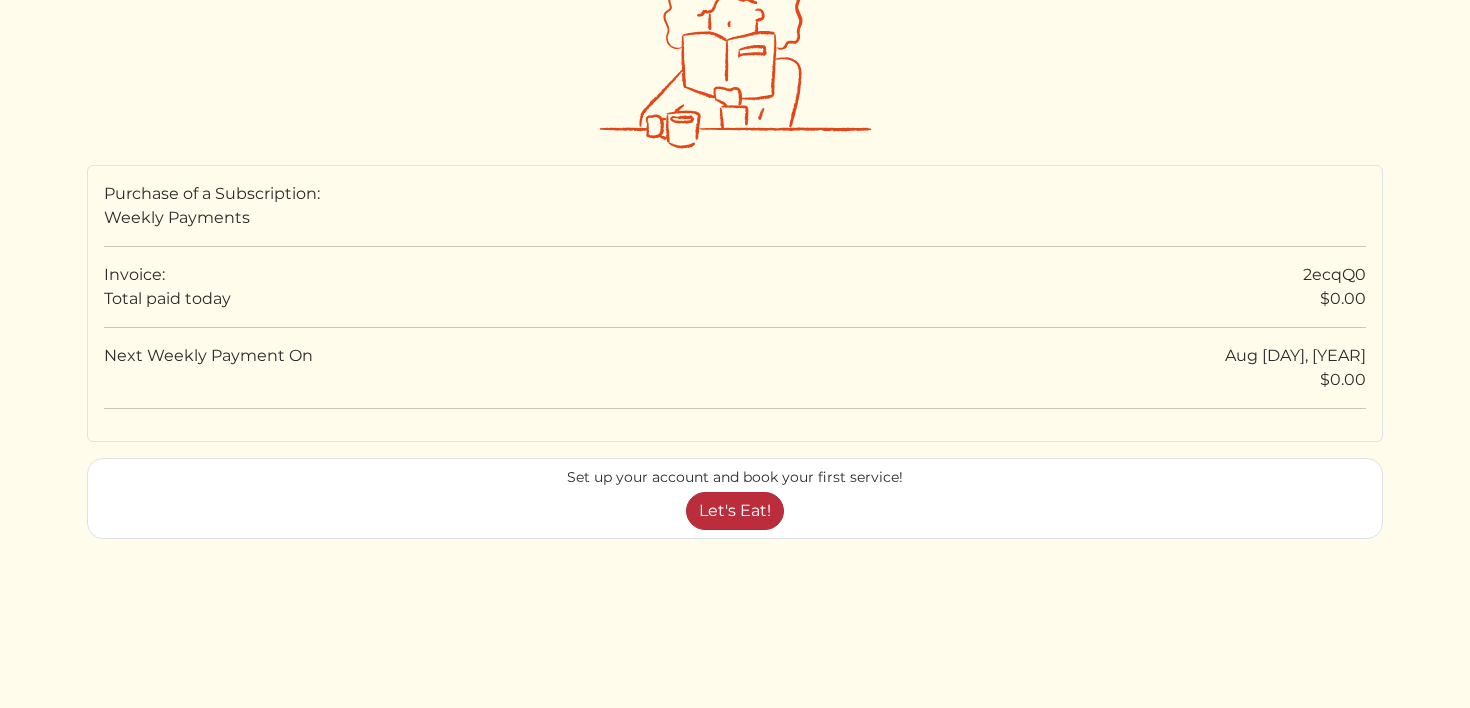click on "Let's Eat!" at bounding box center [735, 511] 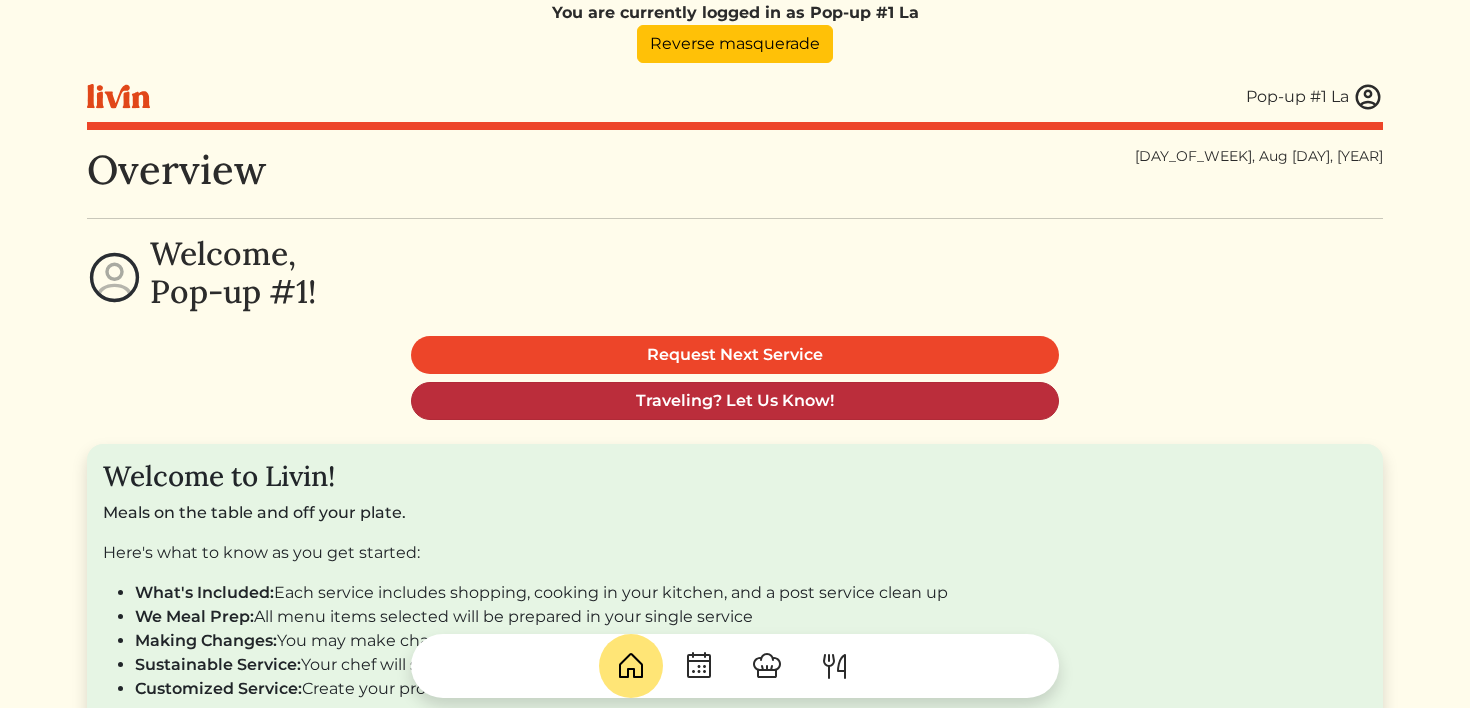 scroll, scrollTop: 0, scrollLeft: 0, axis: both 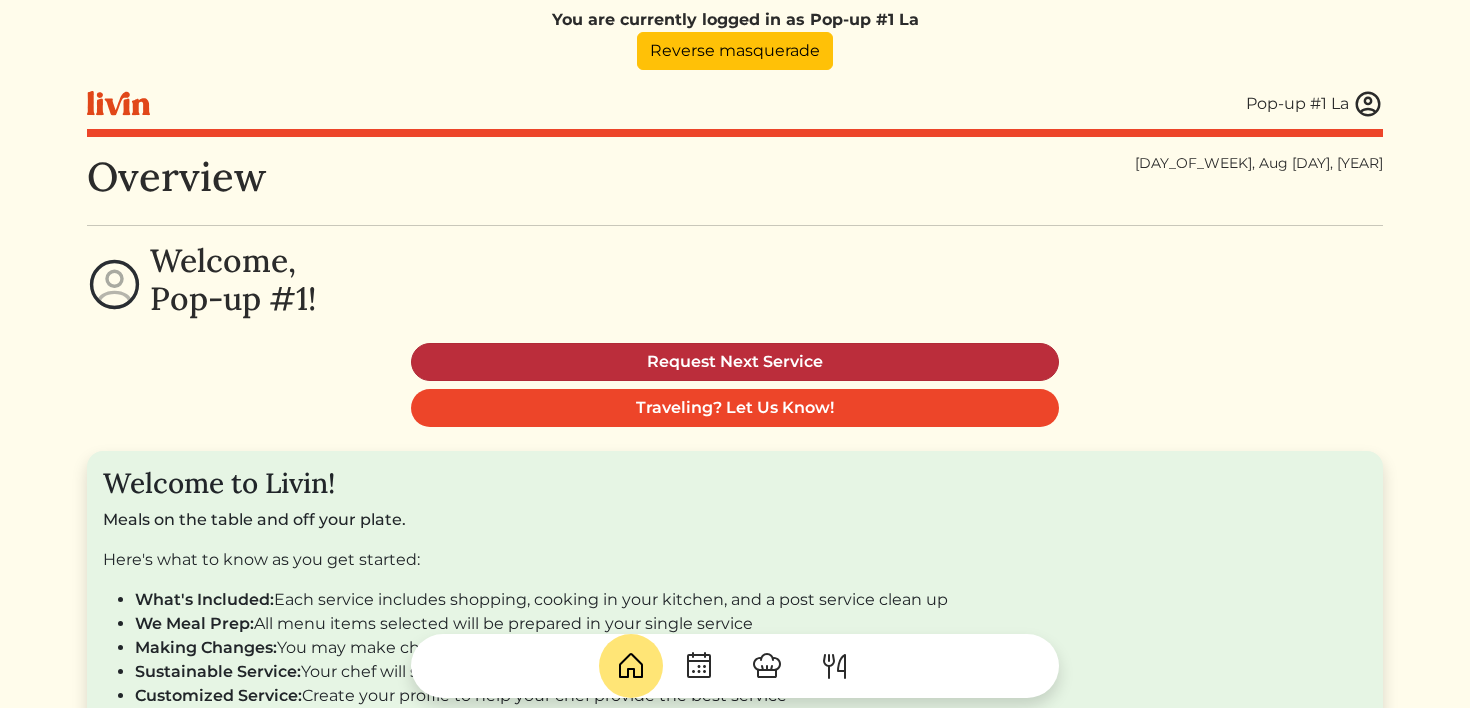 click on "Request Next Service" at bounding box center (735, 362) 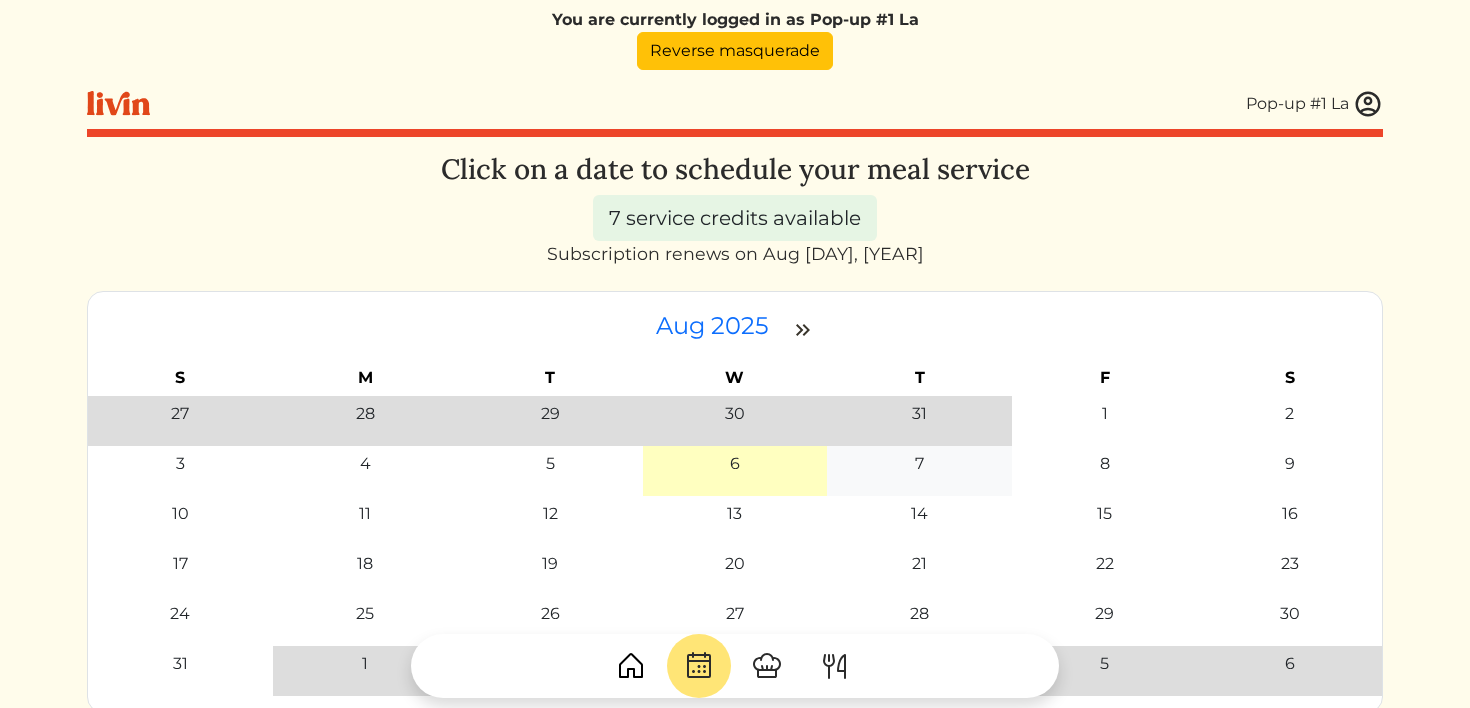 click on "7" at bounding box center [919, 464] 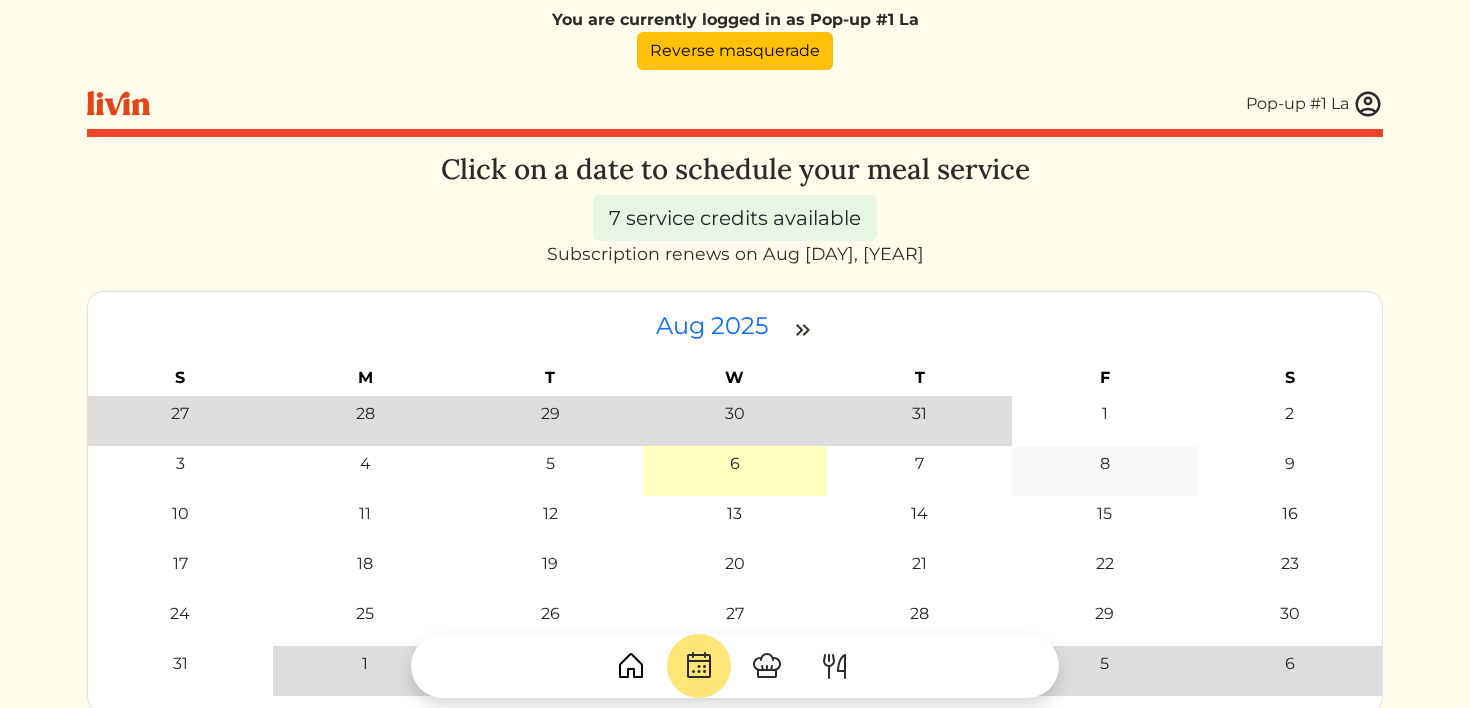 click on "8" at bounding box center (1104, 464) 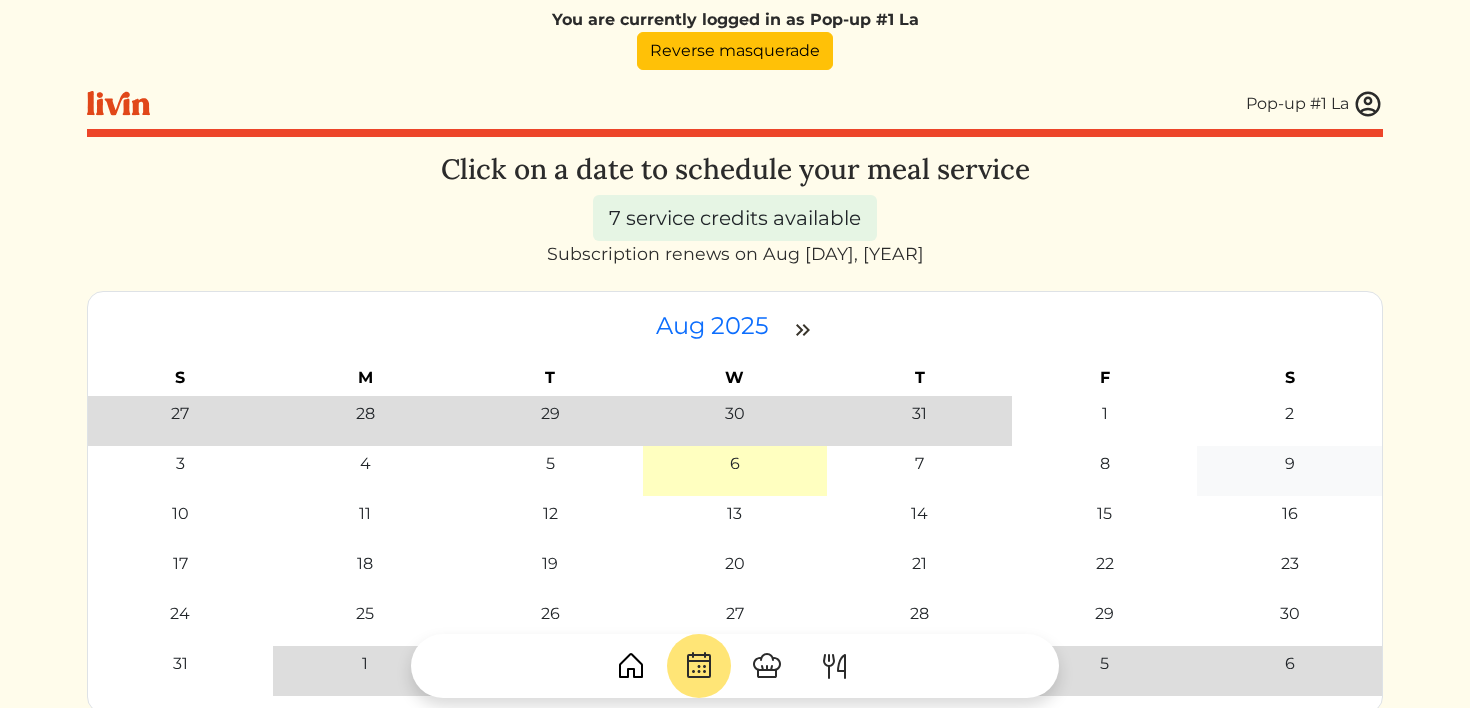 click on "9" at bounding box center [1289, 464] 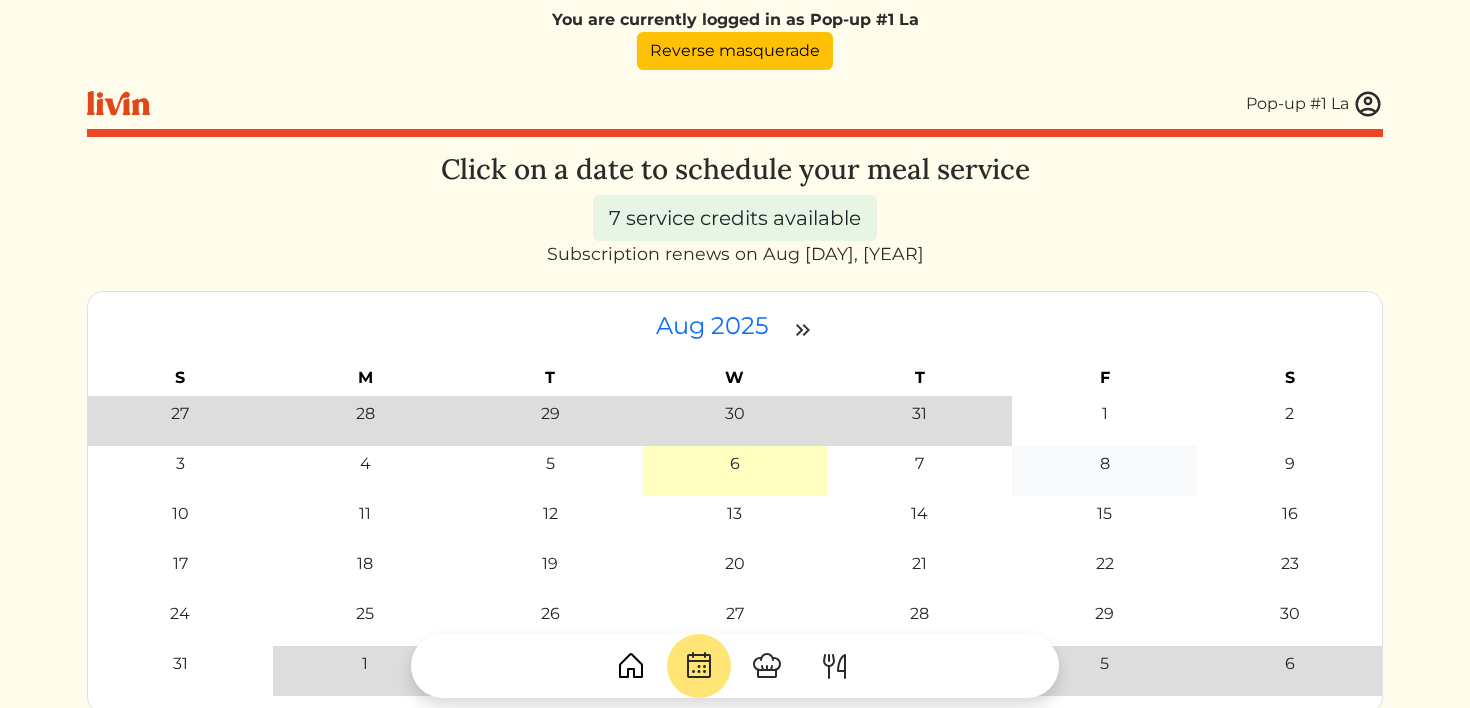 click on "8" at bounding box center (1104, 464) 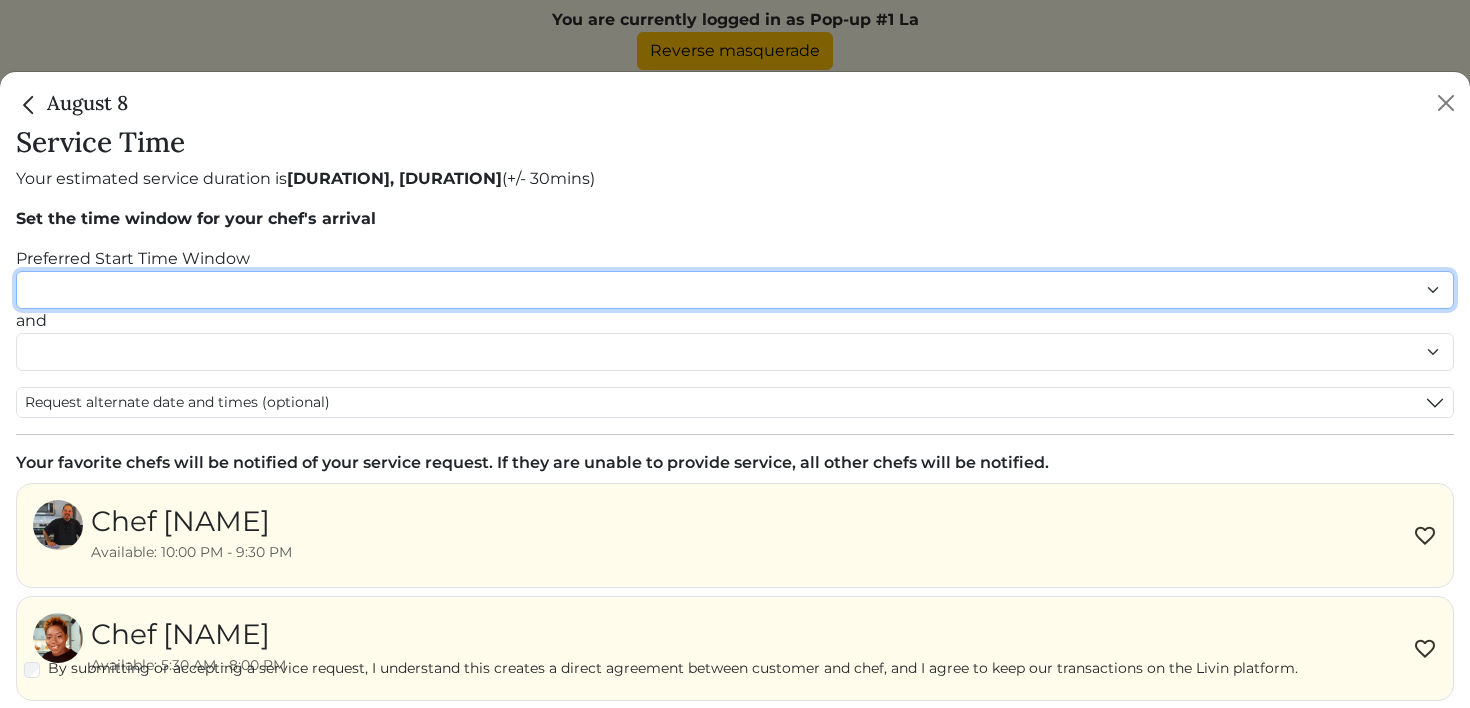 click on "*******
*******
*******
*******
*******
*******
********
********
********
********
********
********
*******
*******
*******
*******
*******
*******
*******
*******
*******
*******
*******
*******
*******
*******
*******
*******
*******
*******
********" at bounding box center (735, 290) 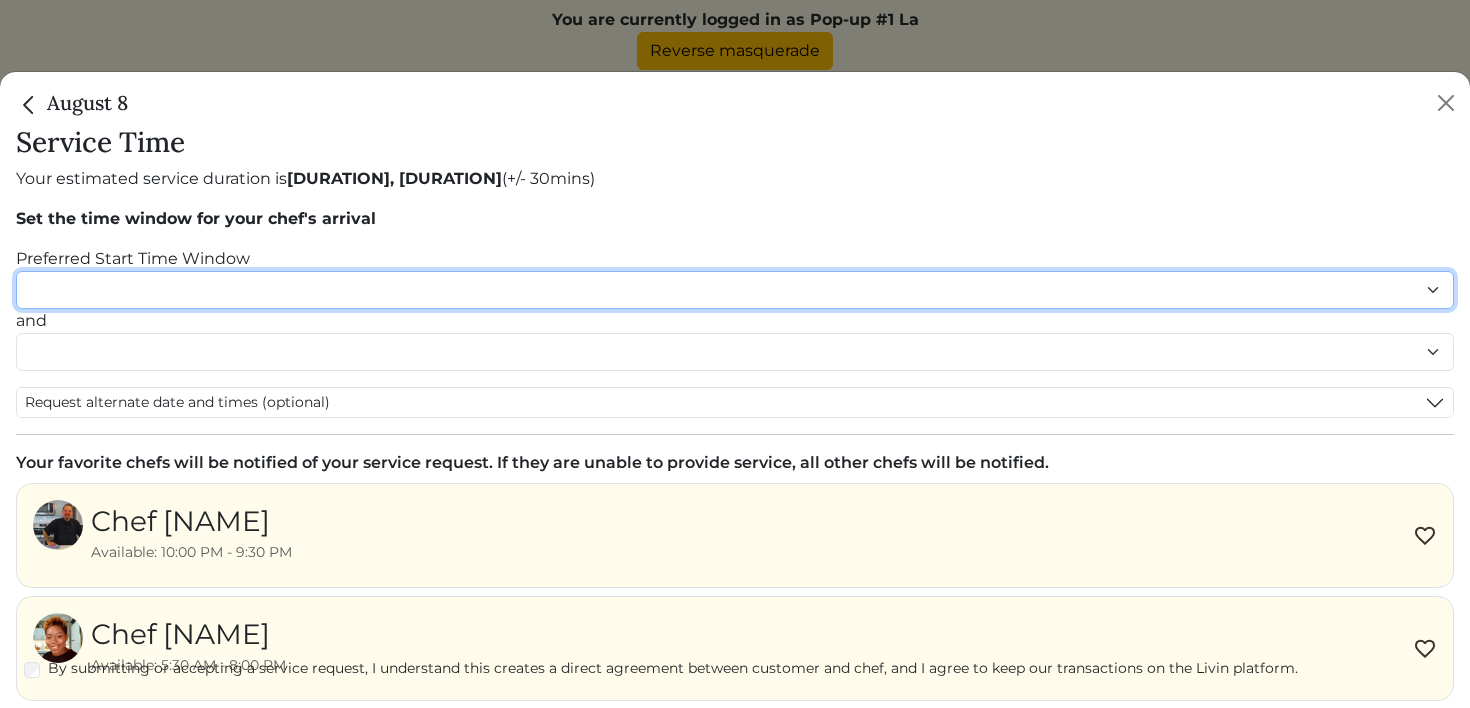 select on "********" 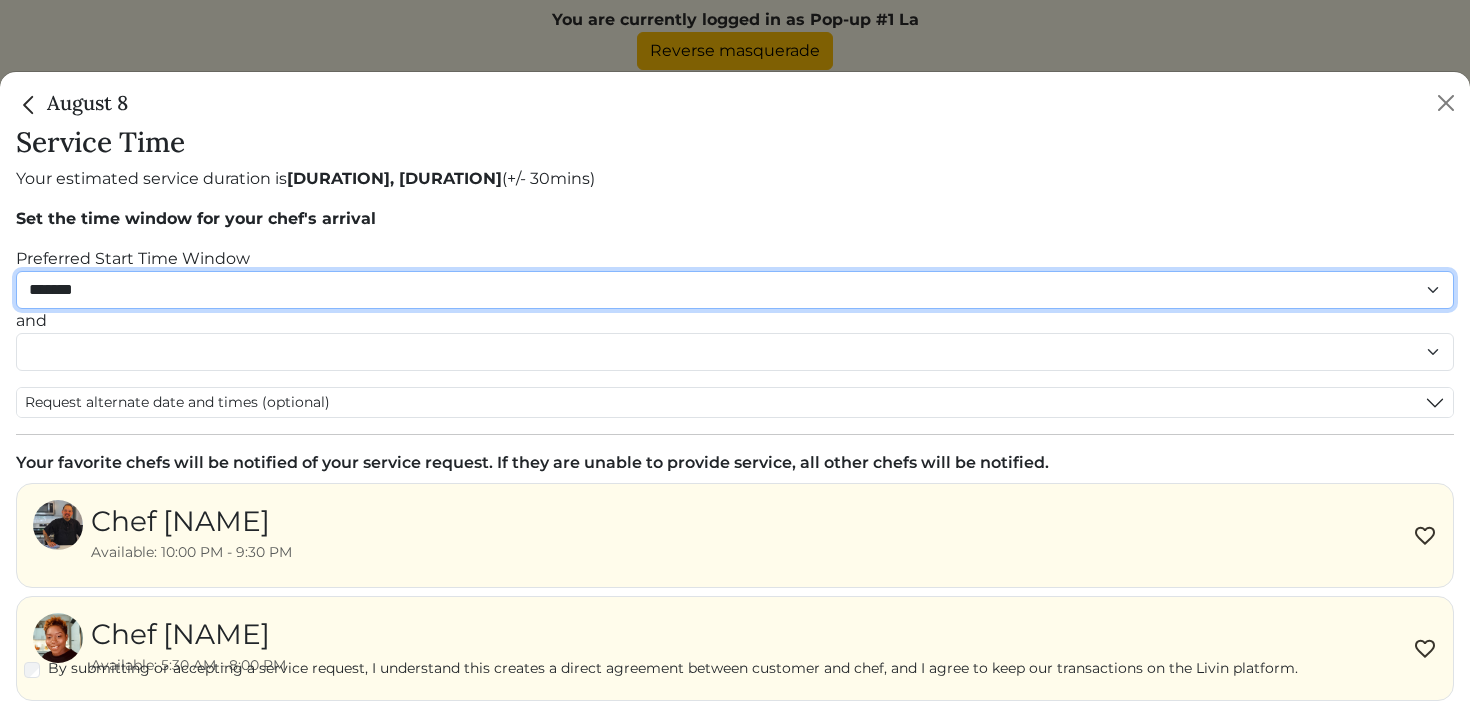 click on "*******
*******
*******
*******
*******
*******
********
********
********
********
********
********
*******
*******
*******
*******
*******
*******
*******
*******
*******
*******
*******
*******
*******
*******
*******
*******
*******
*******
********" at bounding box center (735, 290) 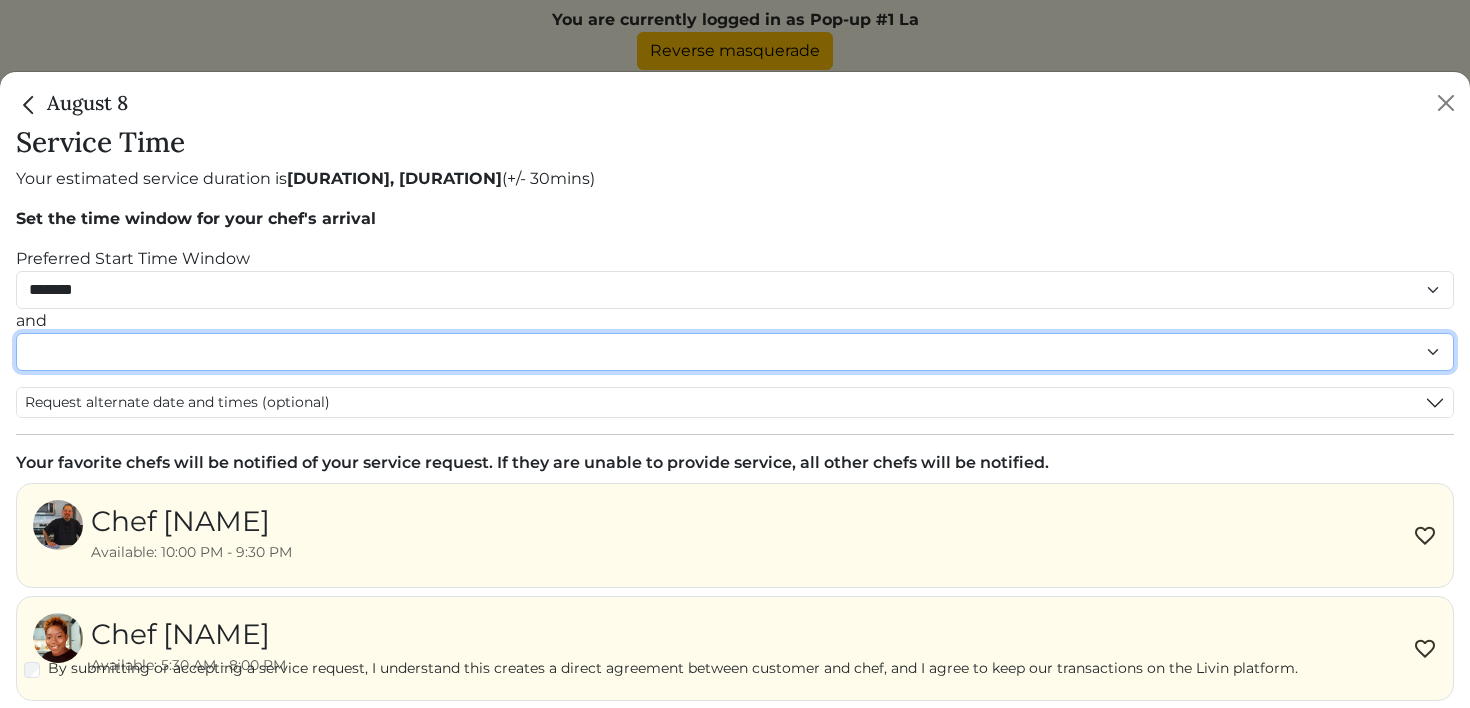 click on "*******
*******
*******
*******
*******
*******
********
********
********
********
********
********
*******
*******
*******
*******
*******
*******
*******
*******
*******
*******
*******
*******
*******
*******
*******
*******
*******
*******
********" at bounding box center [735, 352] 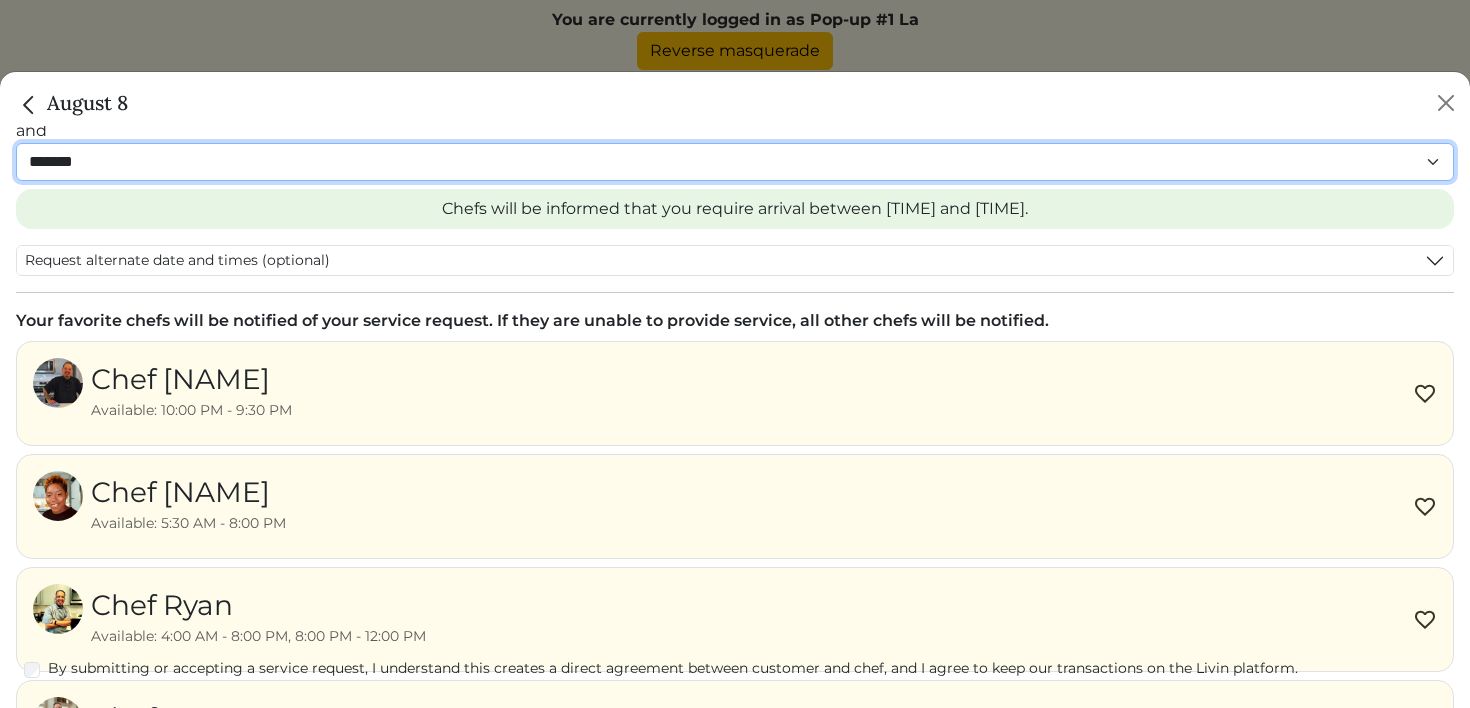 scroll, scrollTop: 216, scrollLeft: 0, axis: vertical 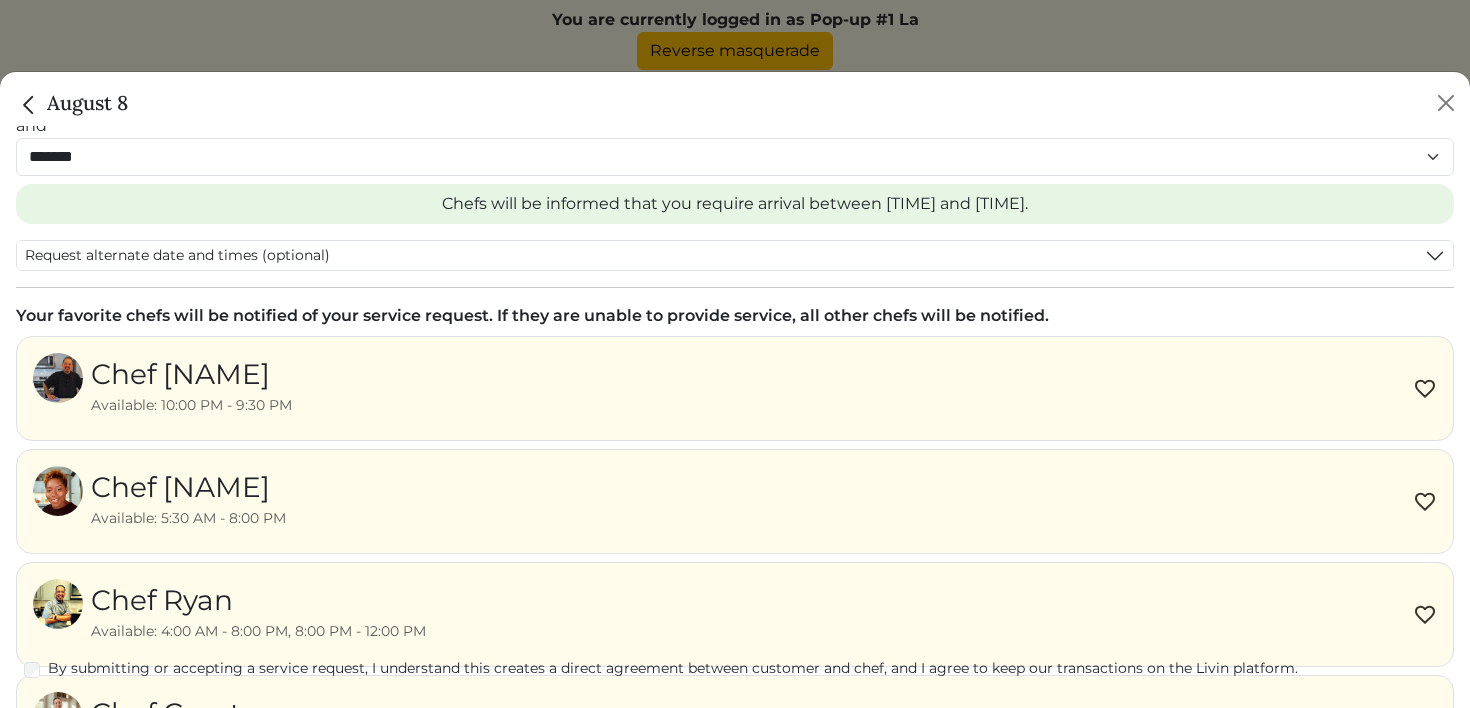 click on "Chef Matthew
Available: 10:00 PM -  9:30 PM" at bounding box center [735, 388] 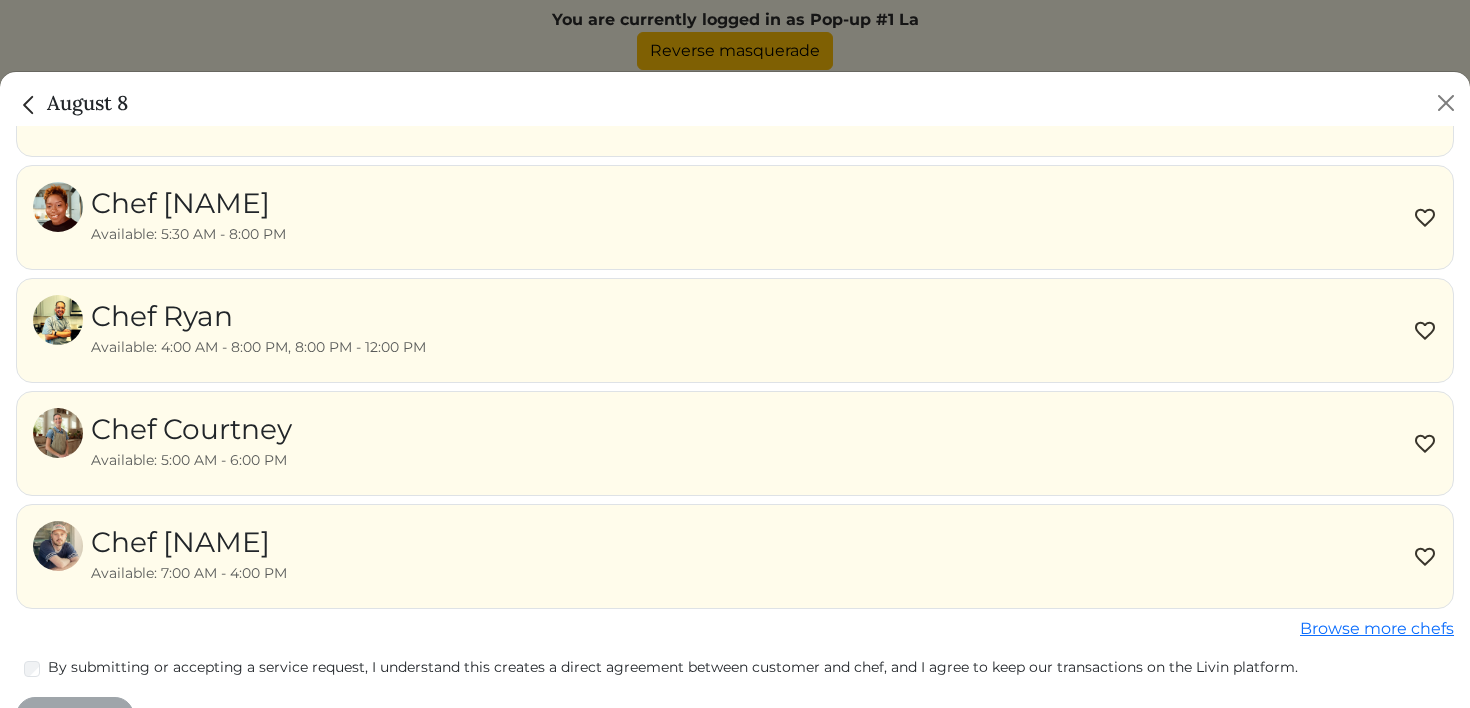 scroll, scrollTop: 543, scrollLeft: 0, axis: vertical 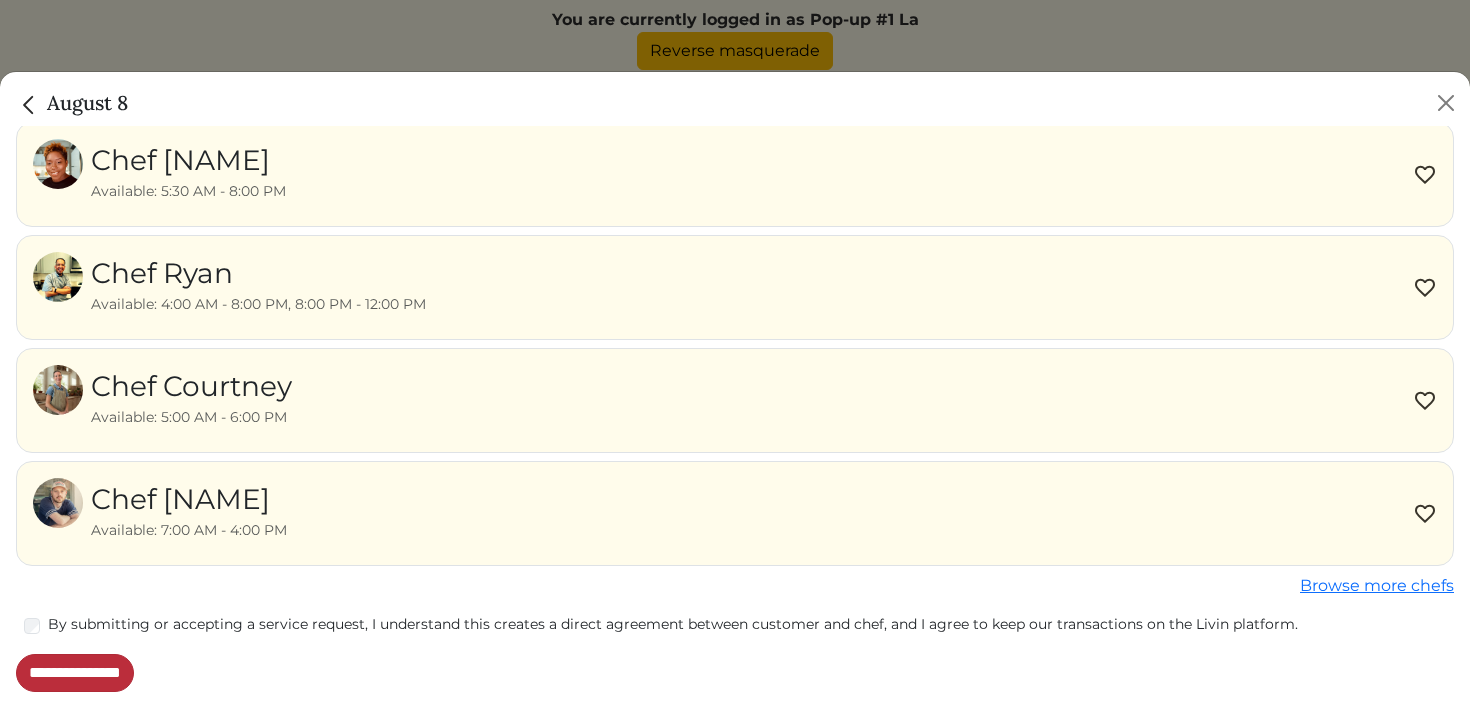 click on "**********" at bounding box center (75, 673) 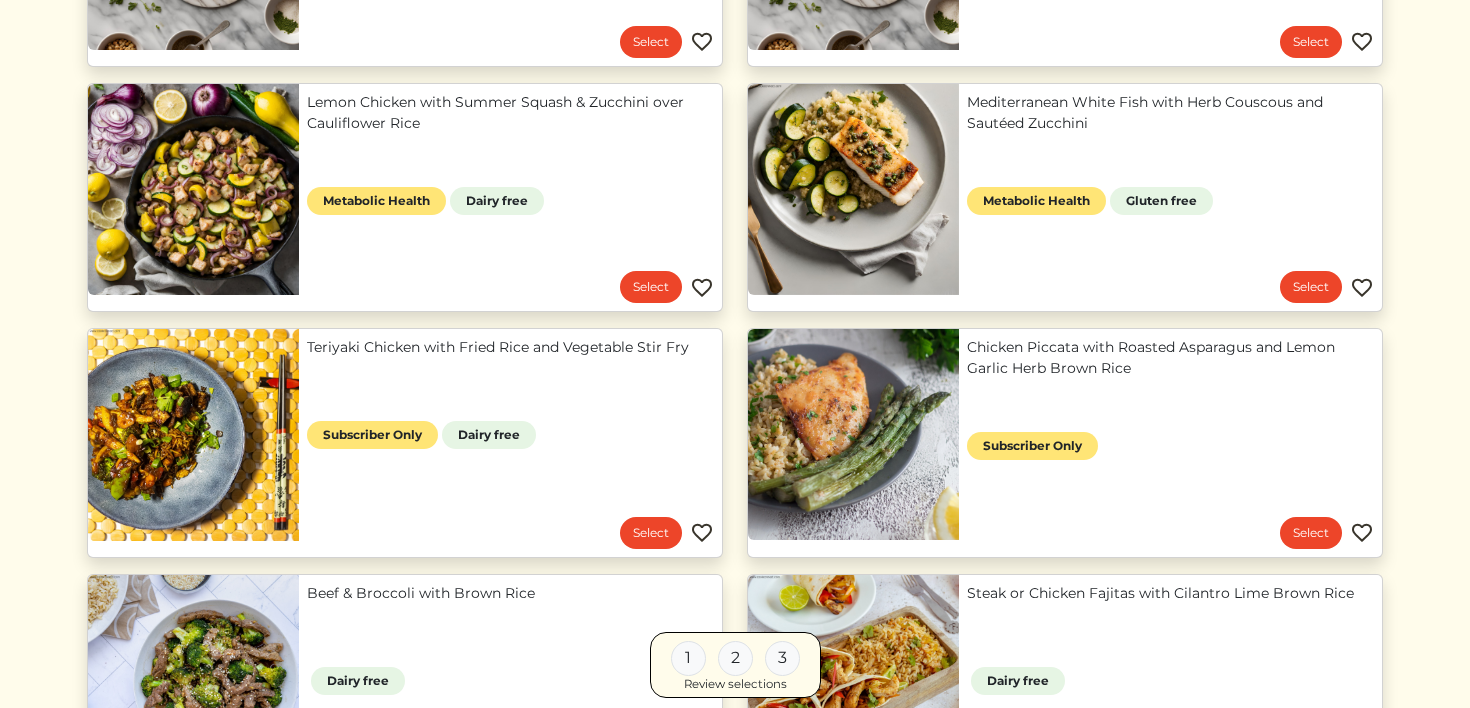 scroll, scrollTop: 504, scrollLeft: 0, axis: vertical 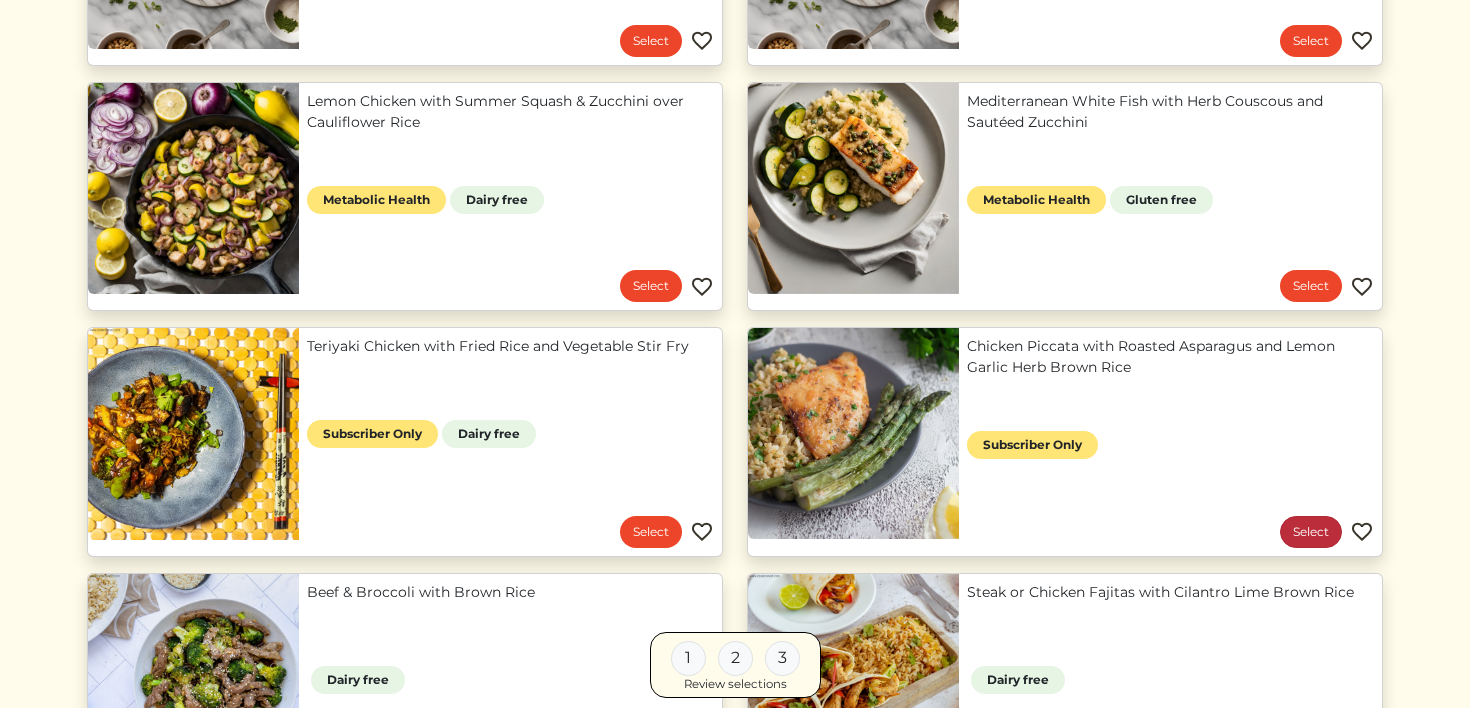 click on "Select" at bounding box center (1311, 532) 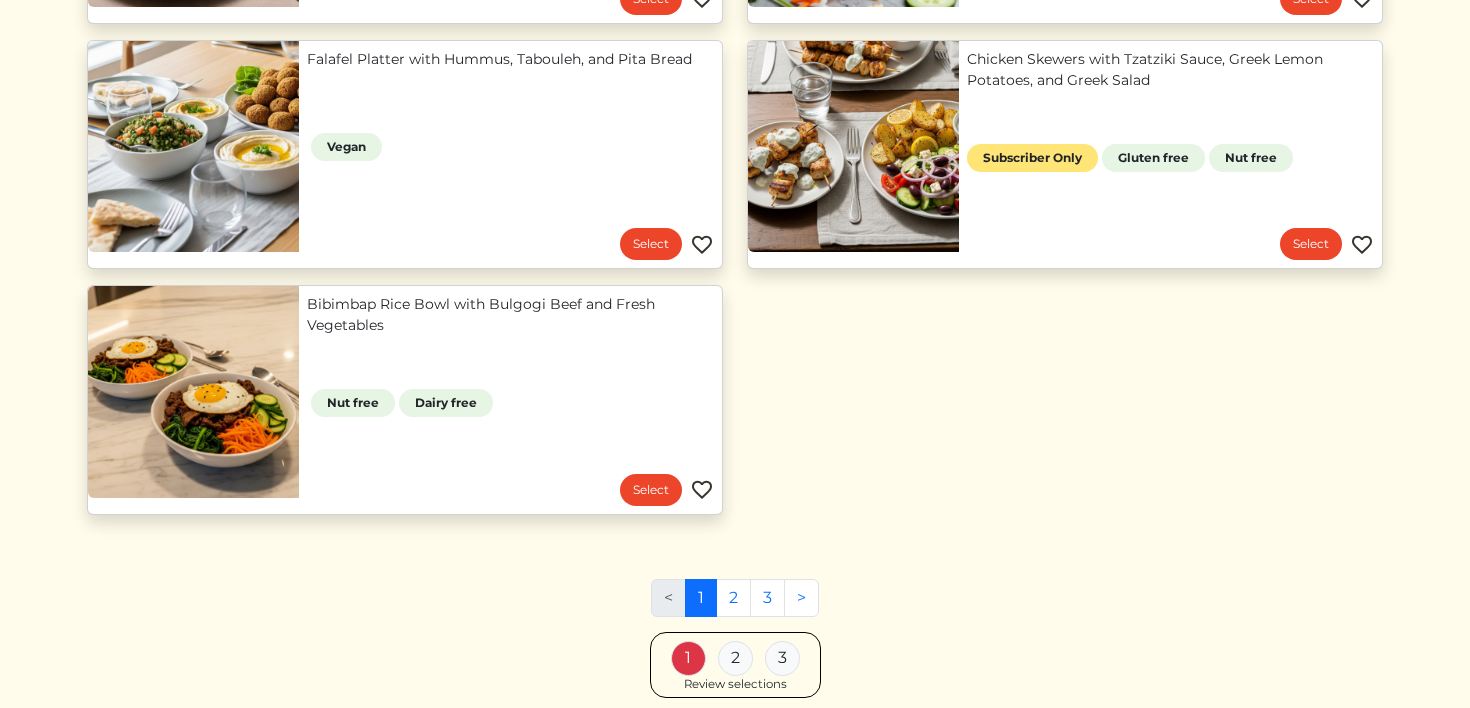 scroll, scrollTop: 2074, scrollLeft: 0, axis: vertical 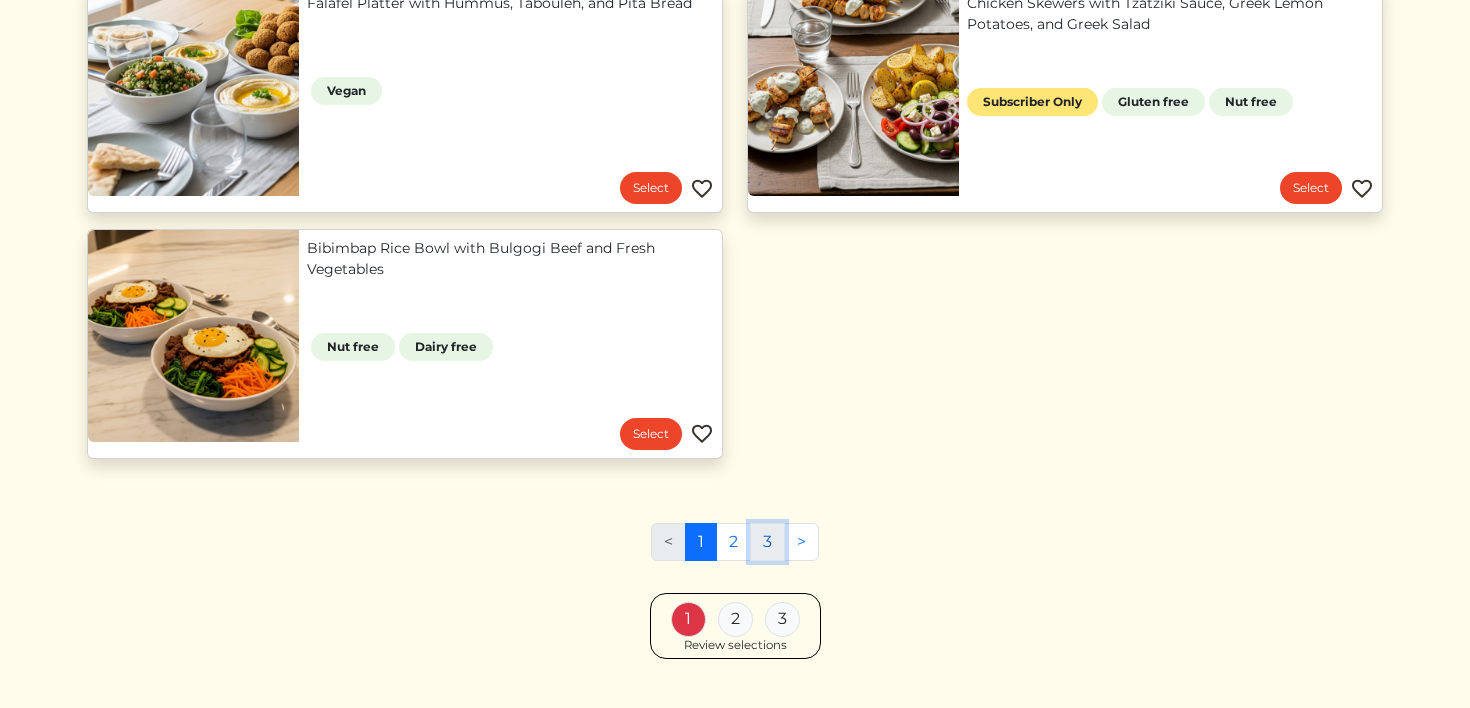 click on "3" at bounding box center (767, 542) 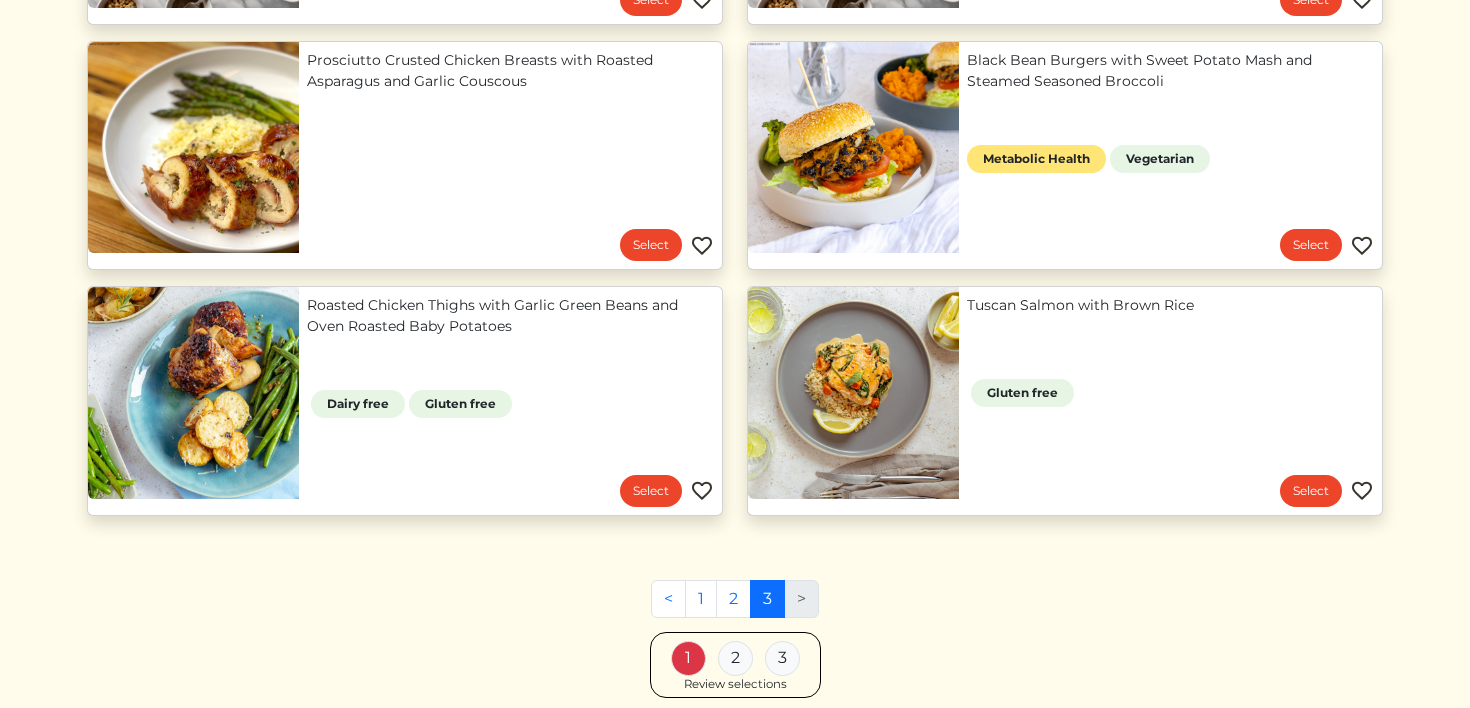 scroll, scrollTop: 528, scrollLeft: 0, axis: vertical 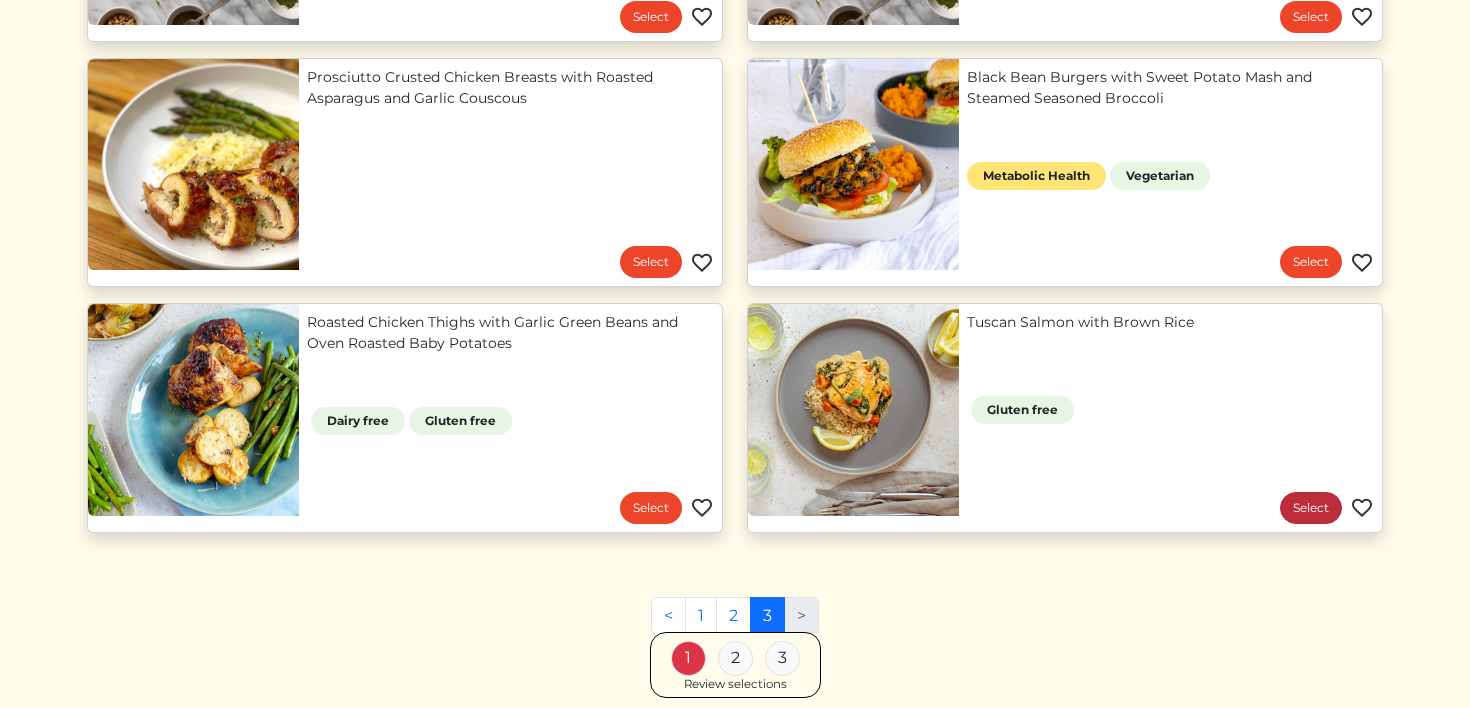 click on "Select" at bounding box center (1311, 508) 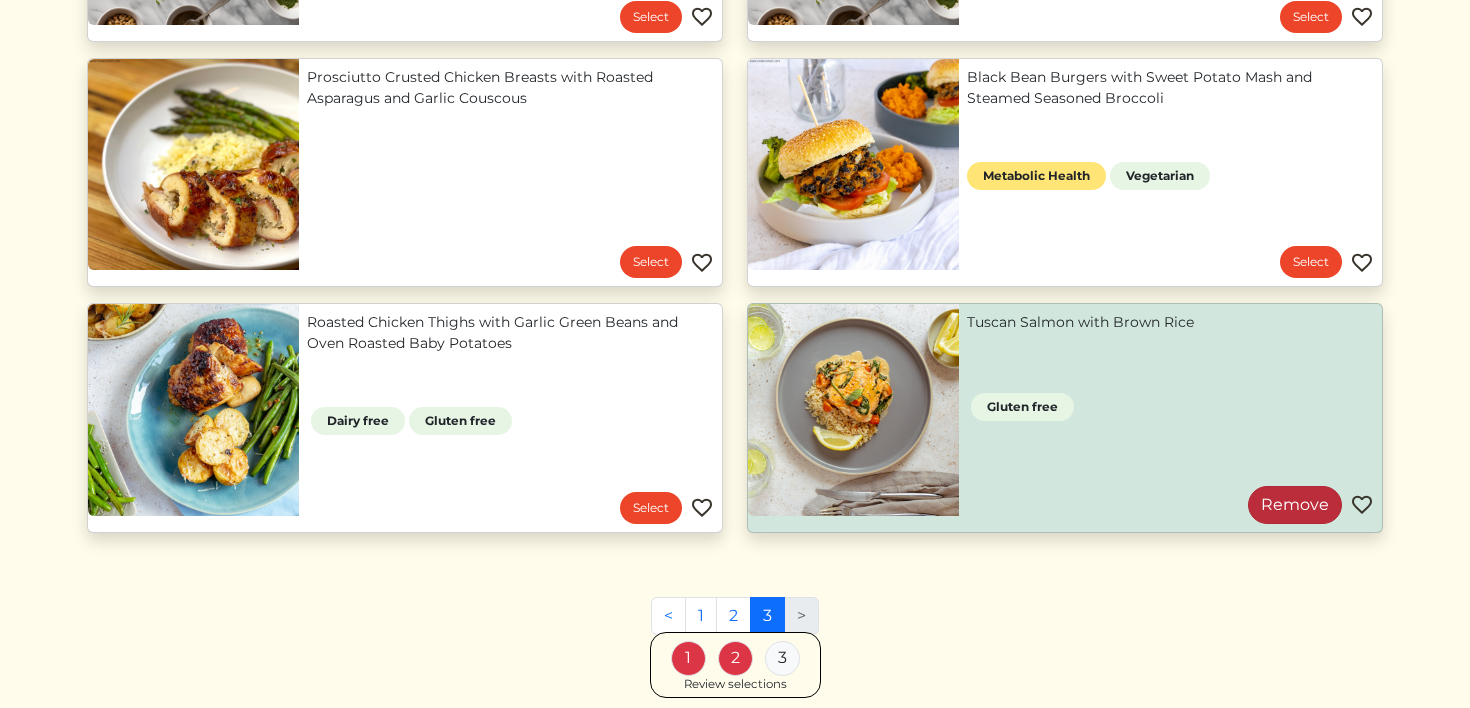 click on "Remove" at bounding box center (1295, 505) 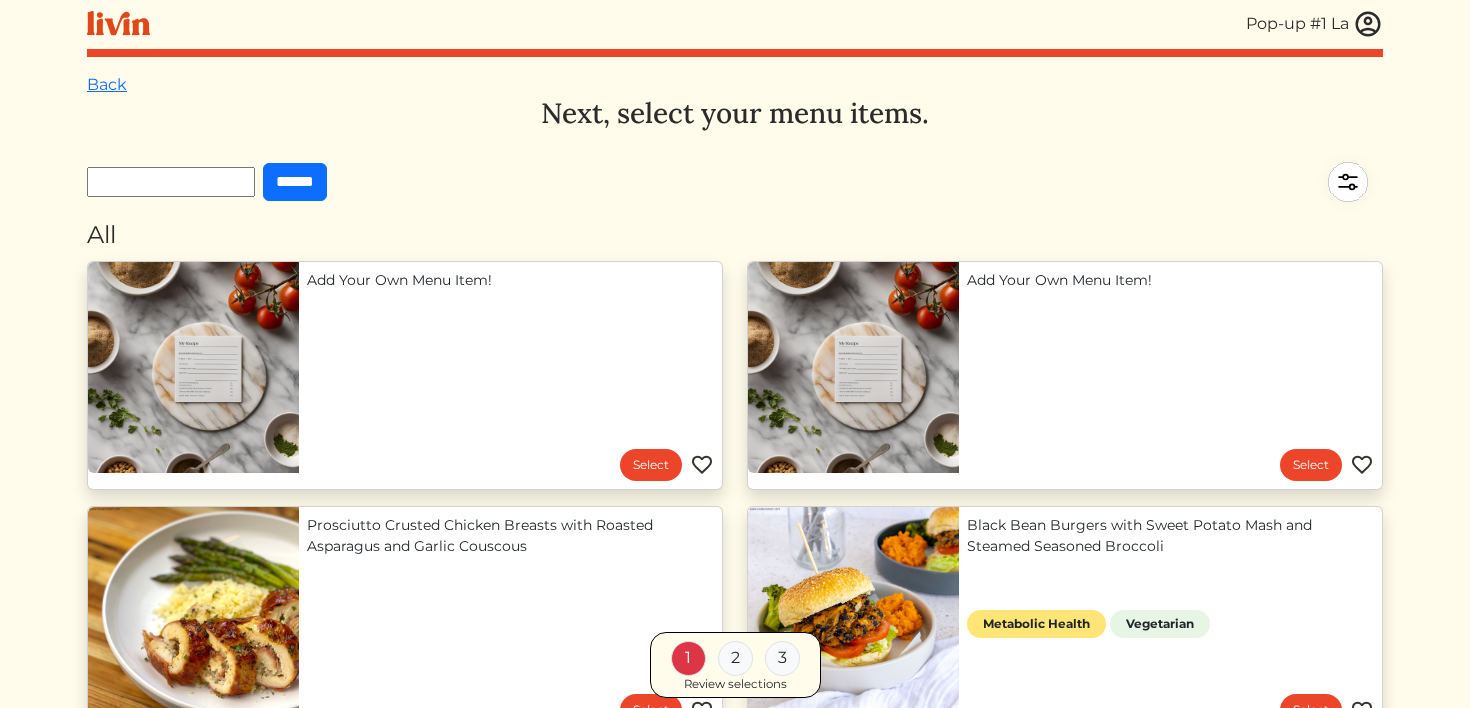 scroll, scrollTop: 0, scrollLeft: 0, axis: both 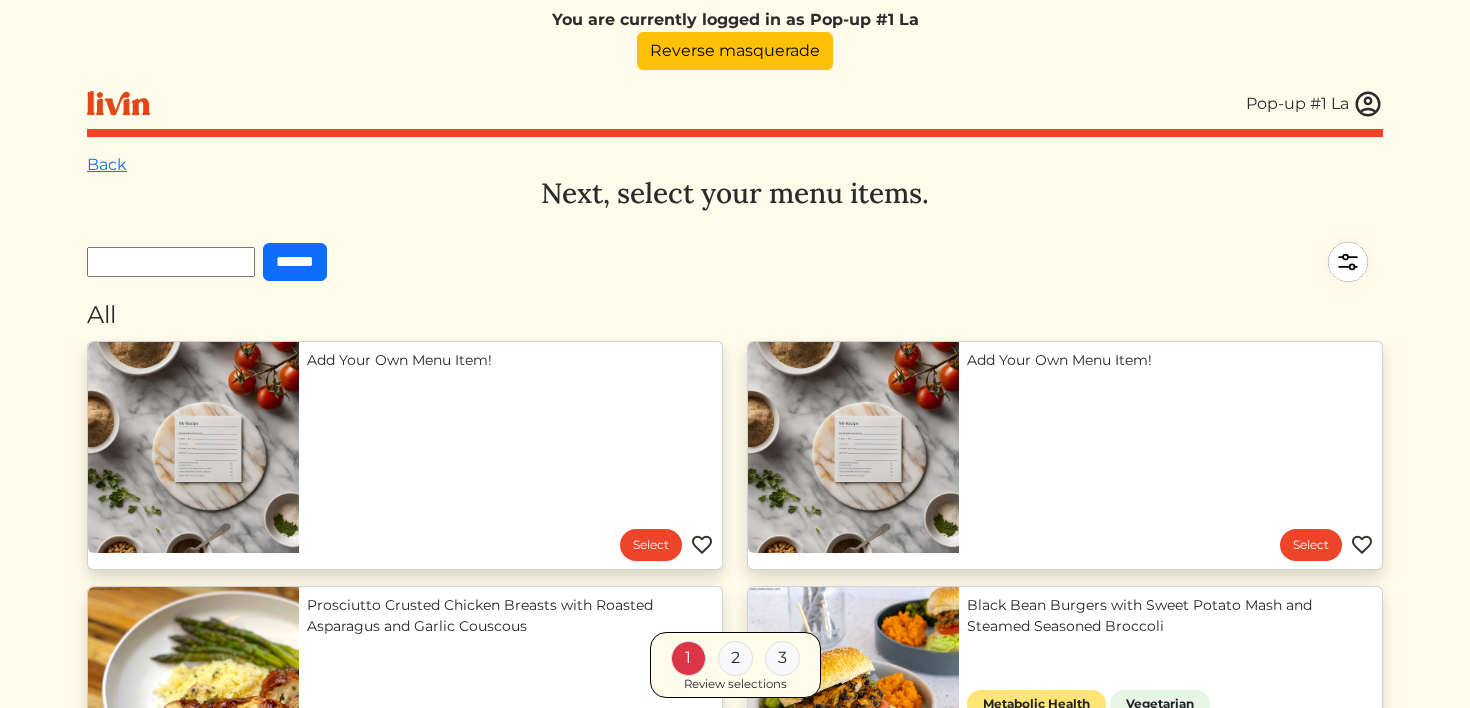 click at bounding box center [171, 262] 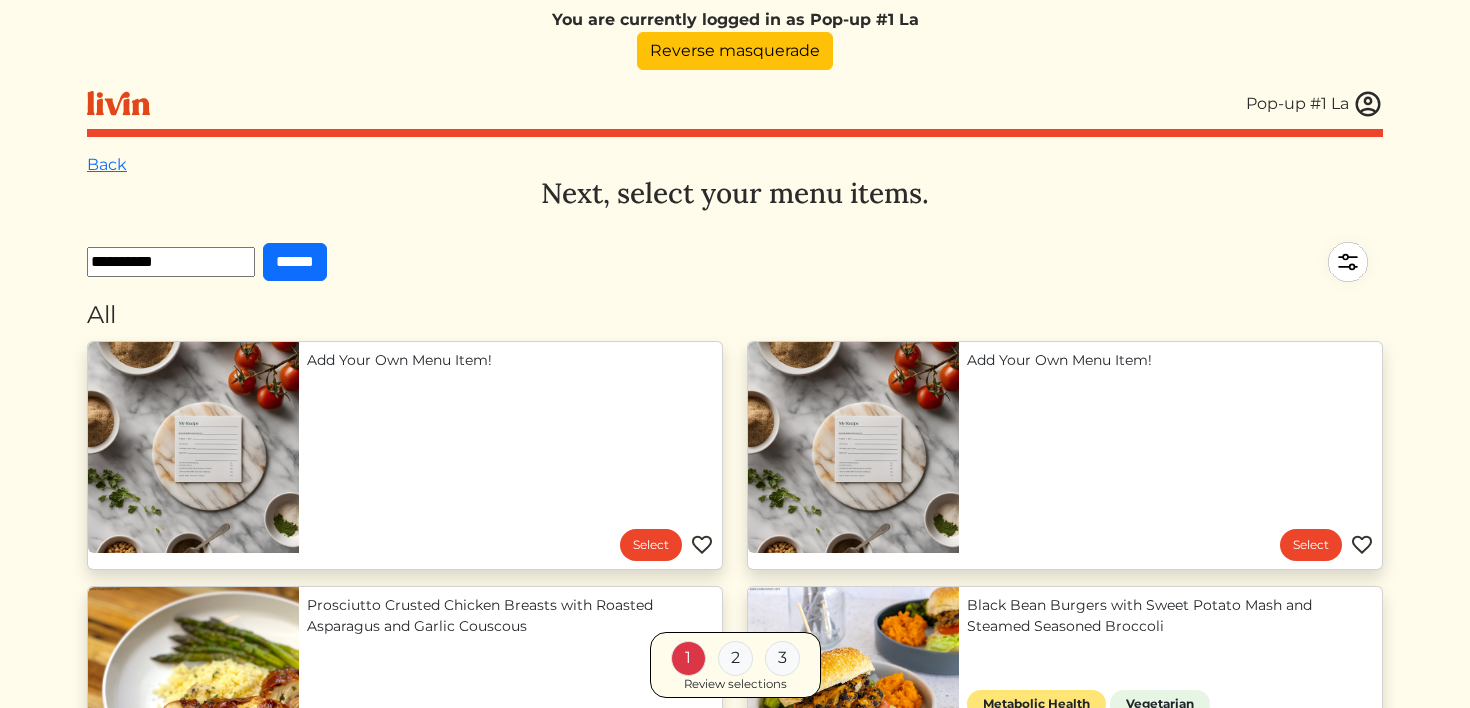 type on "**********" 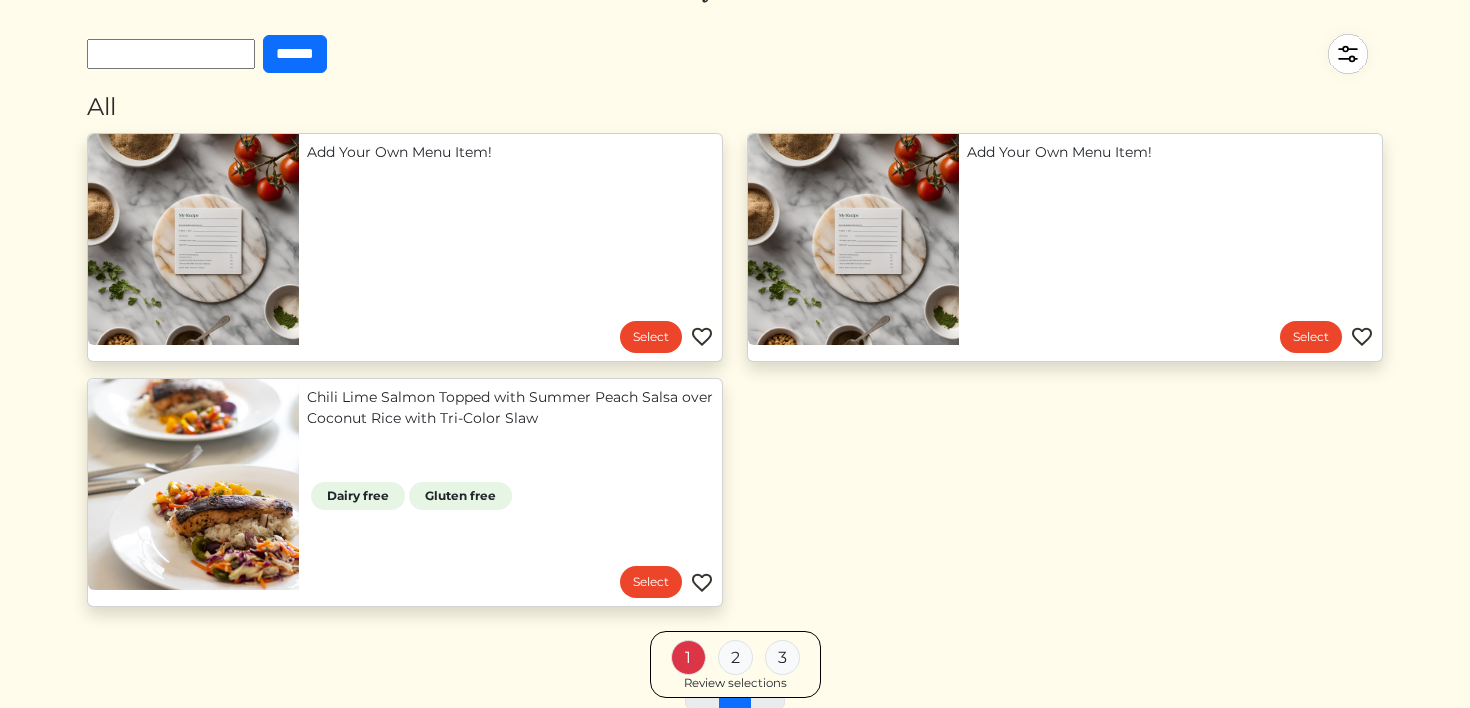 scroll, scrollTop: 227, scrollLeft: 0, axis: vertical 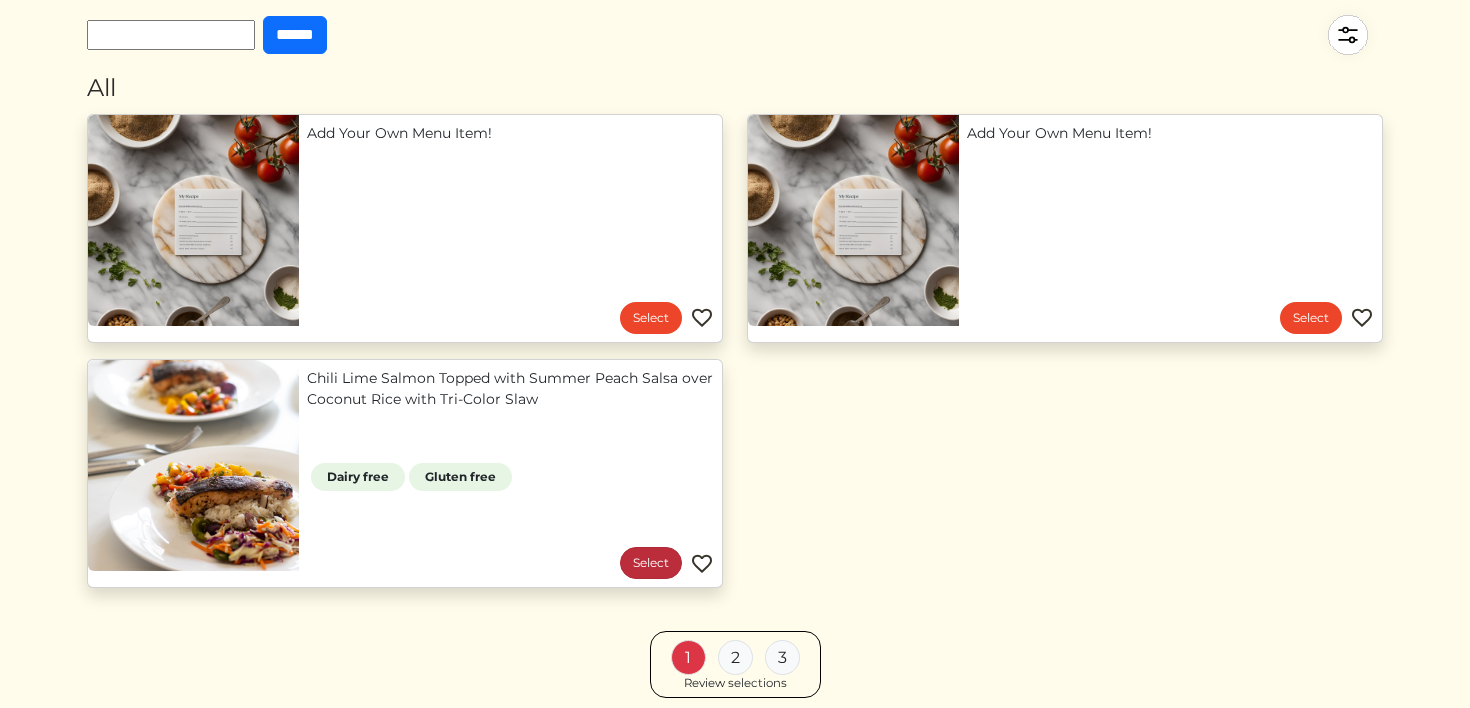 click on "Select" at bounding box center (651, 563) 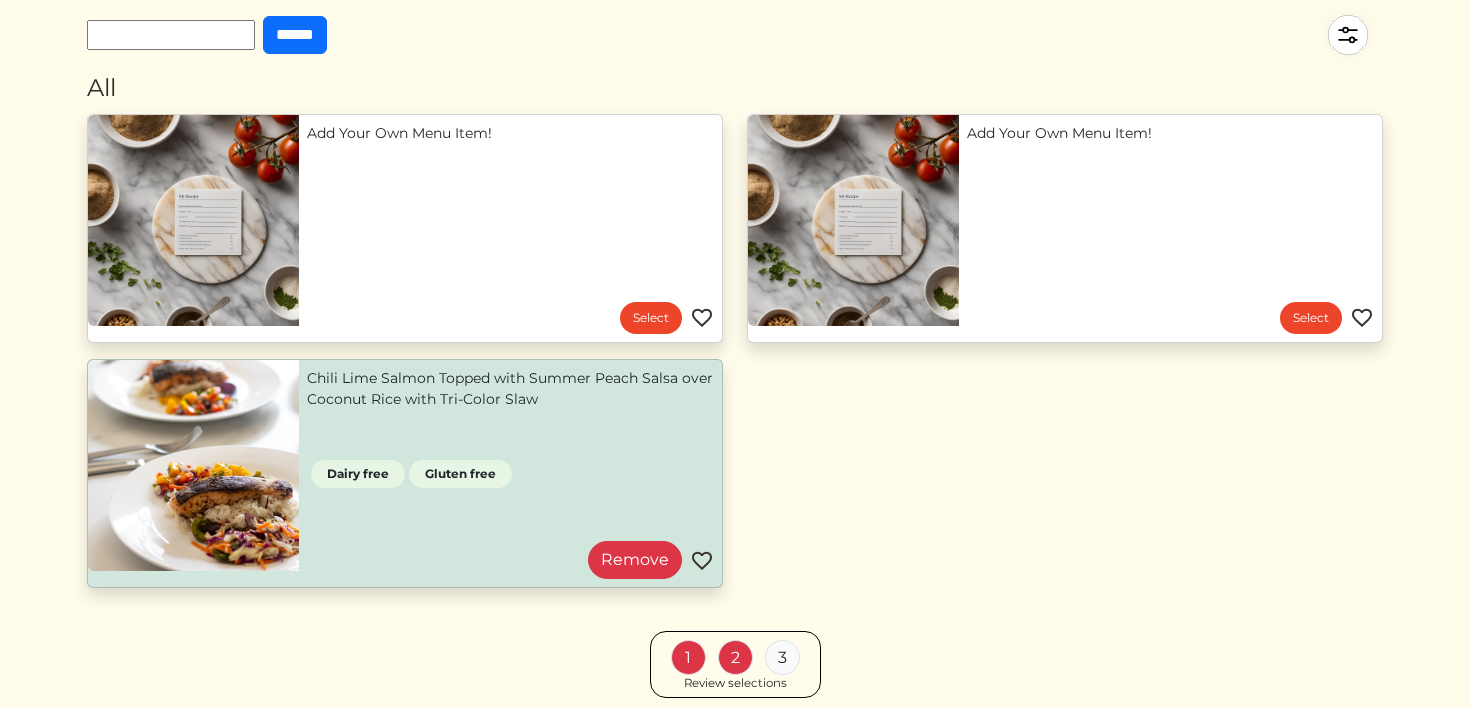 click on "Review selections" at bounding box center (735, 684) 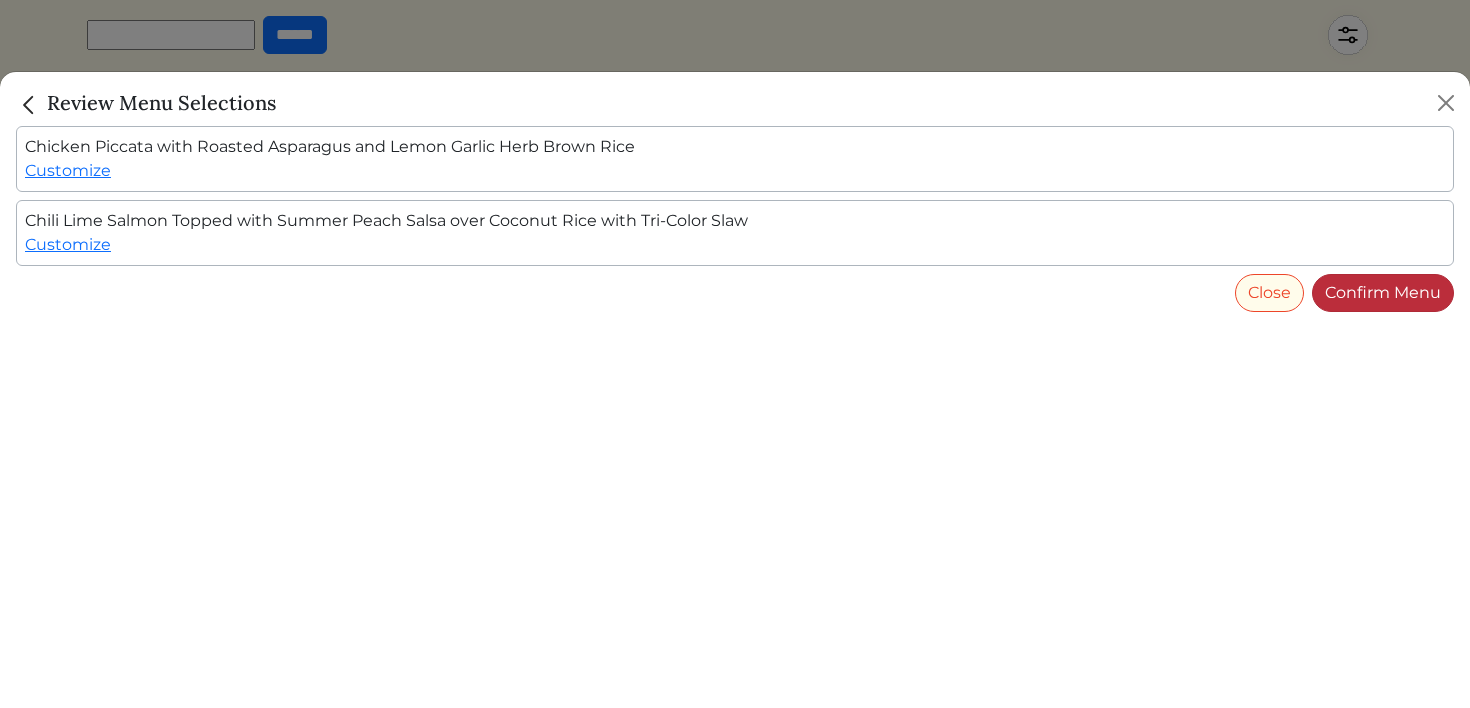 click on "Confirm Menu" at bounding box center [1383, 293] 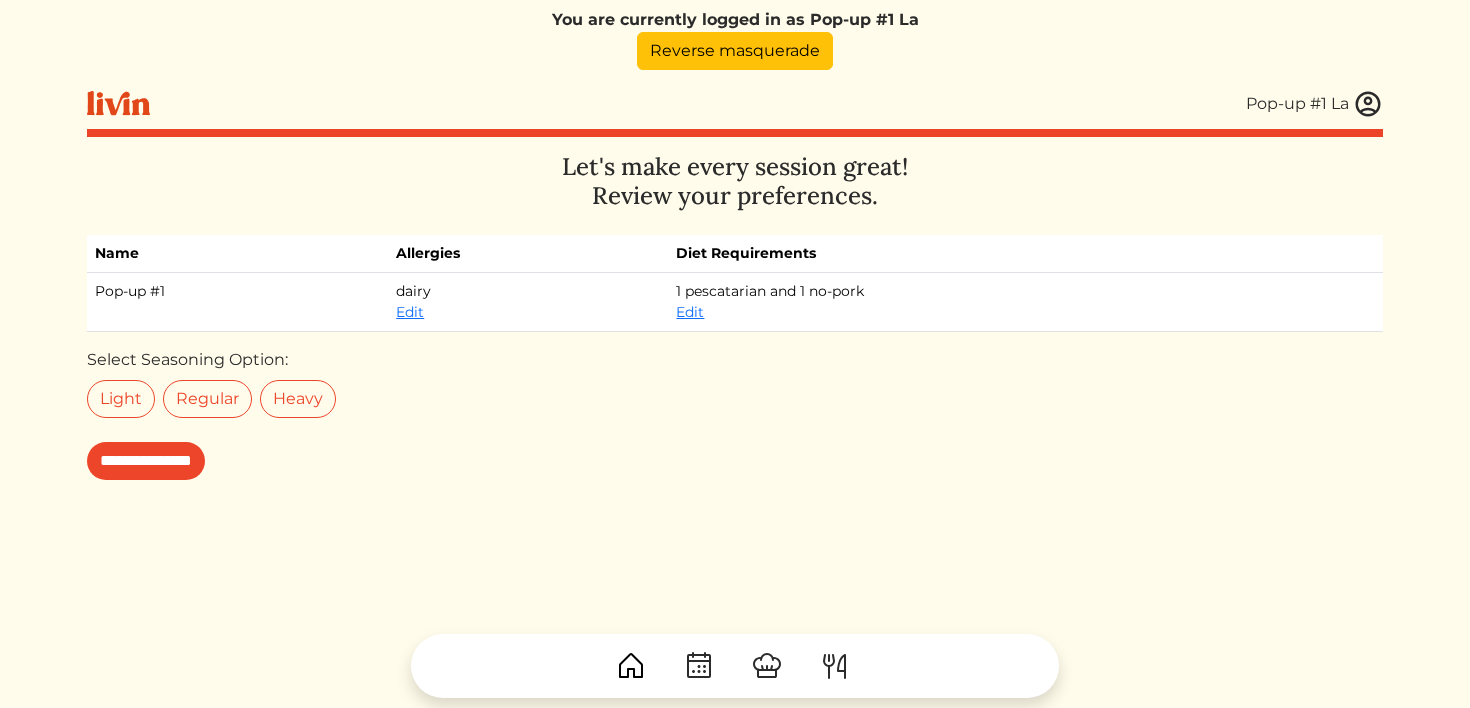 scroll, scrollTop: 0, scrollLeft: 0, axis: both 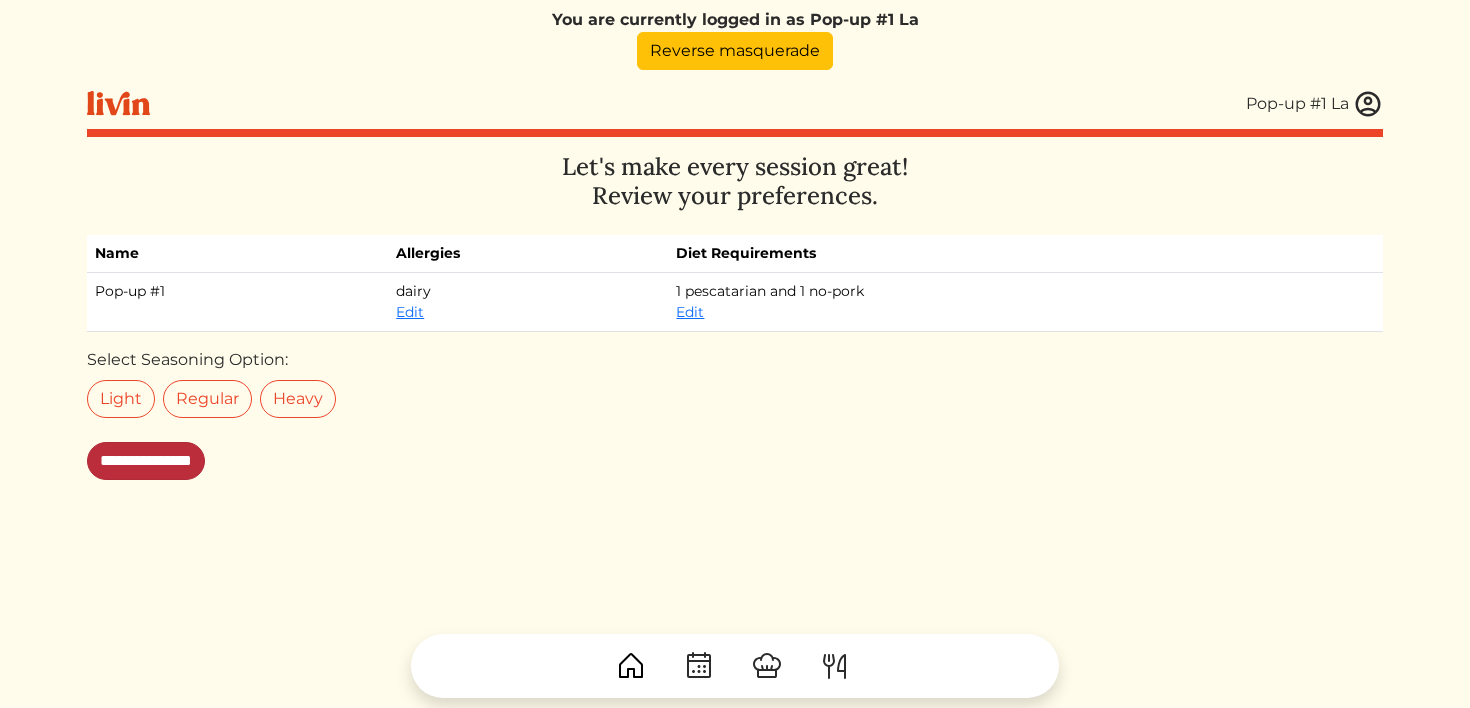 click on "**********" at bounding box center [146, 461] 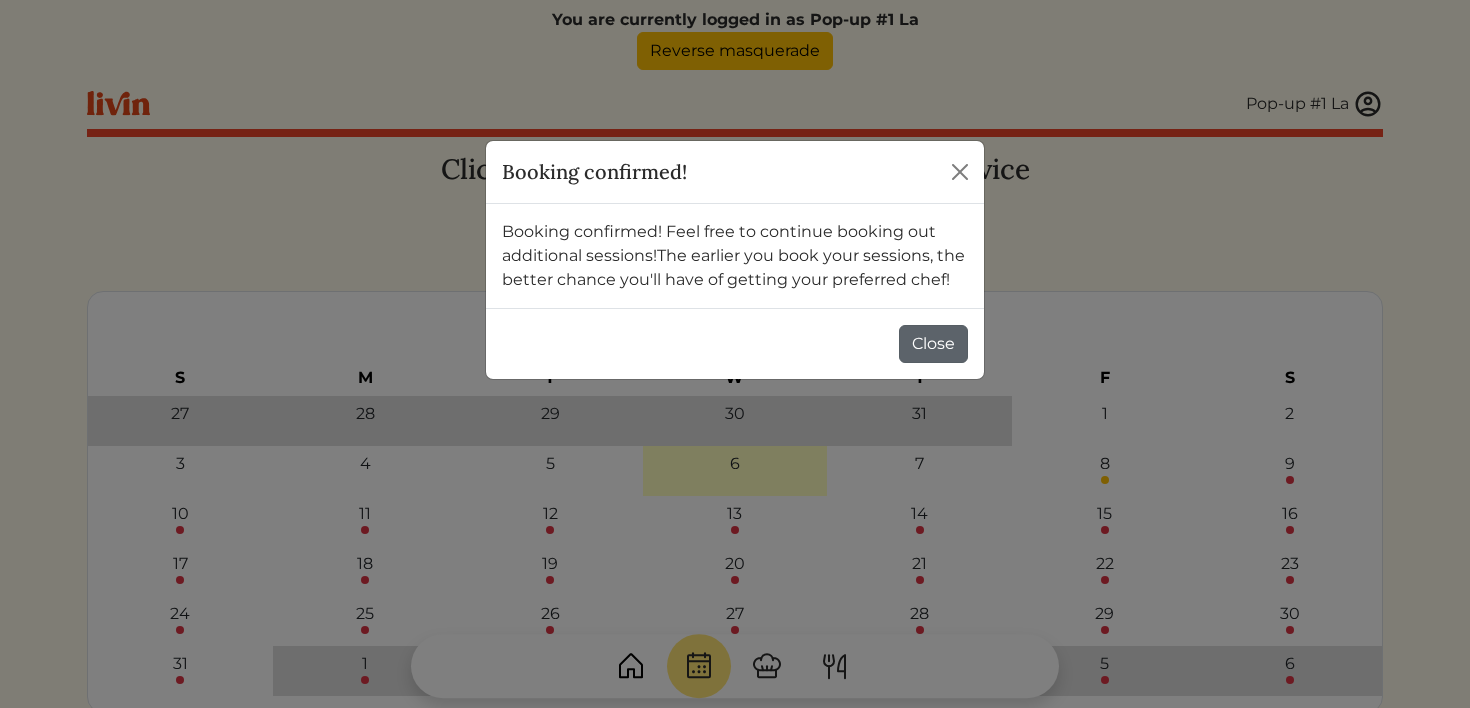 click on "Close" at bounding box center (933, 344) 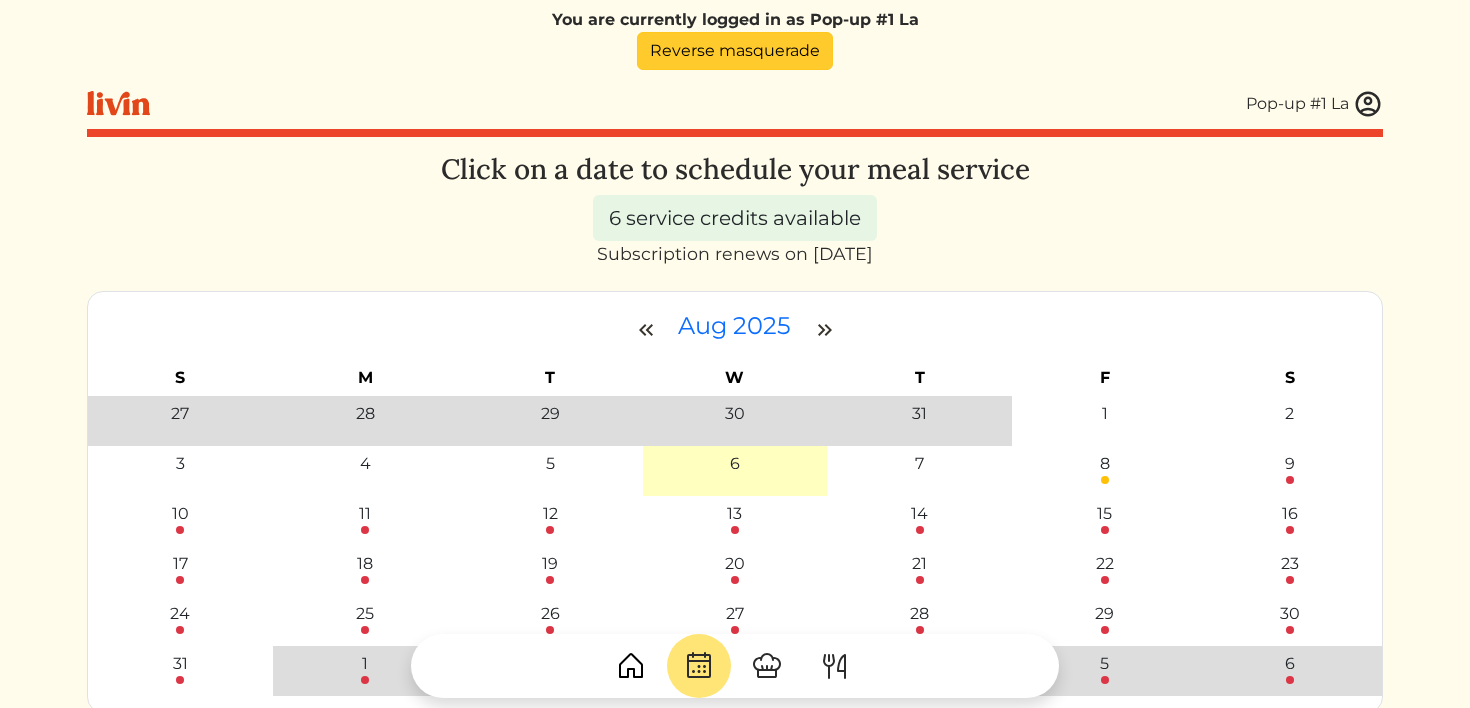 click on "Reverse masquerade" at bounding box center (735, 51) 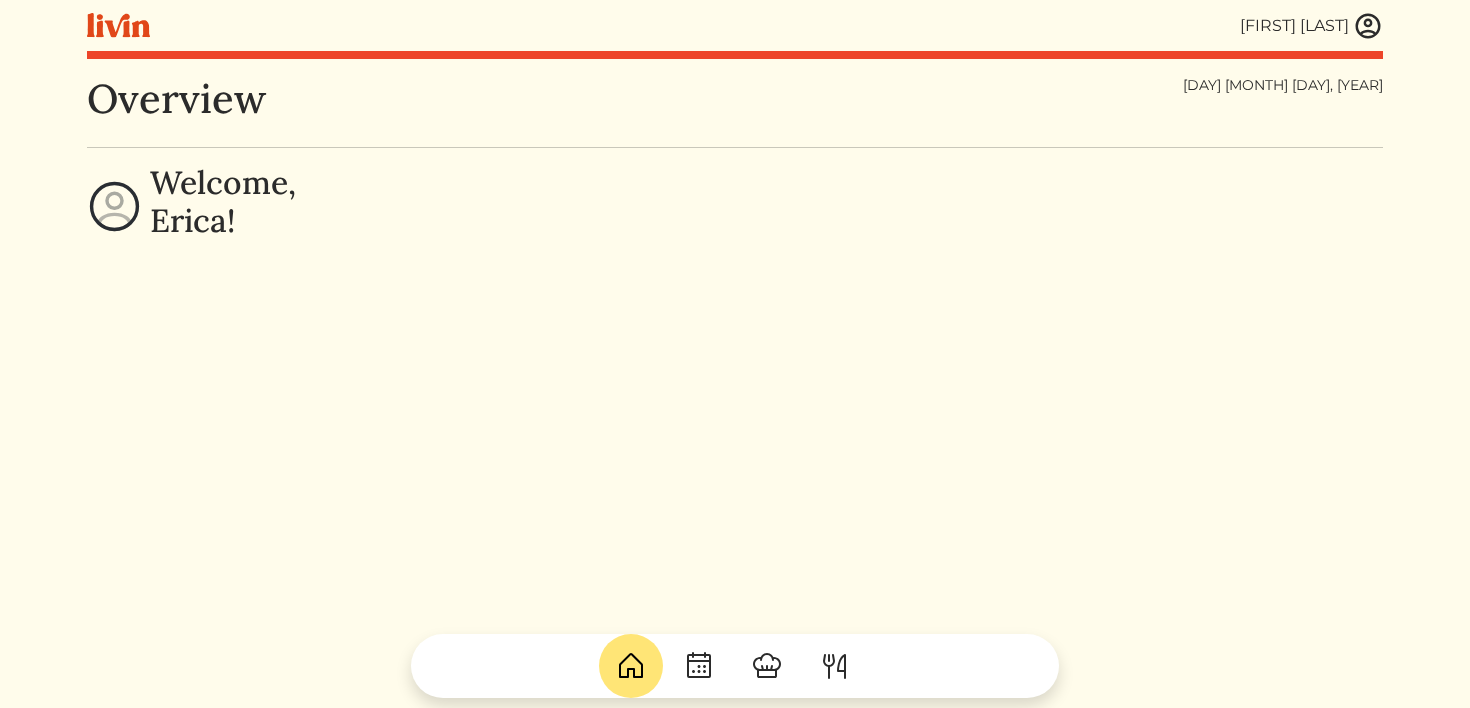 scroll, scrollTop: 0, scrollLeft: 0, axis: both 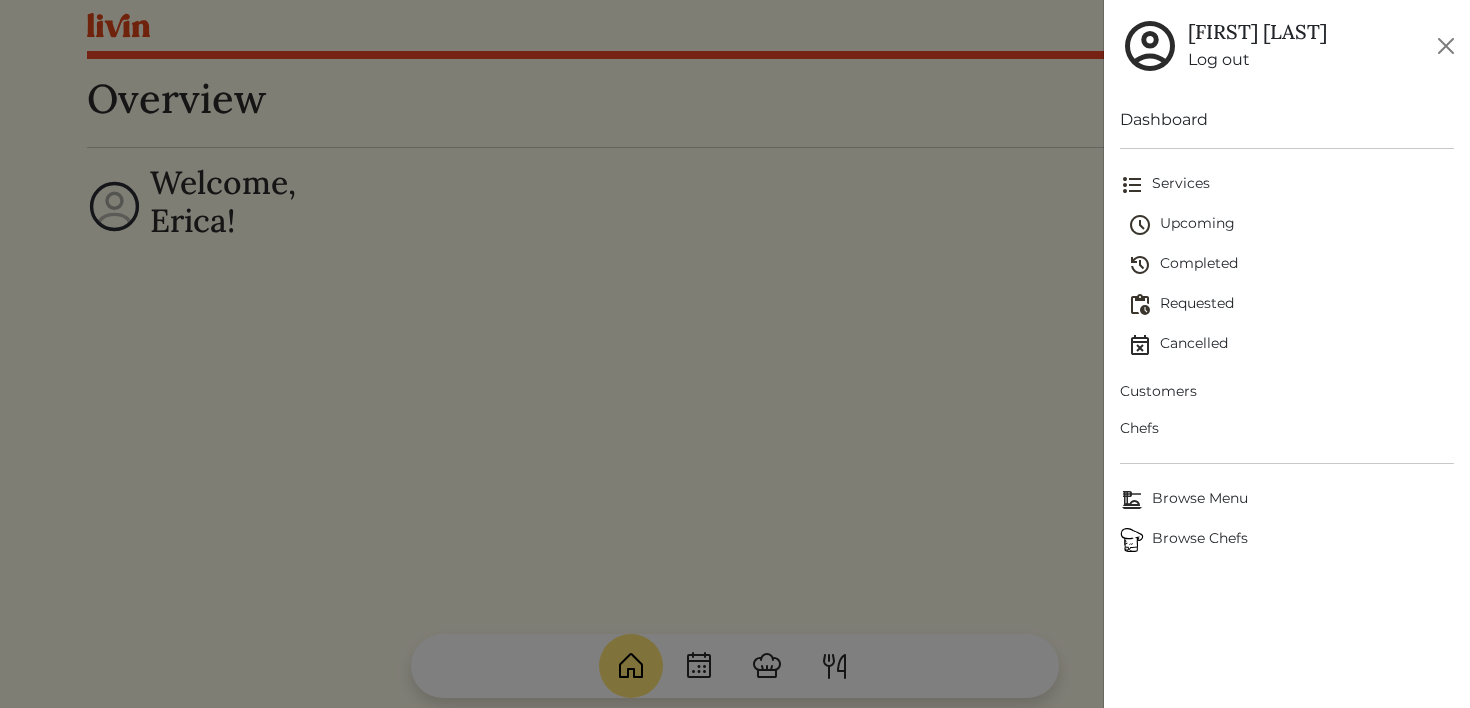 click on "Requested" at bounding box center [1291, 305] 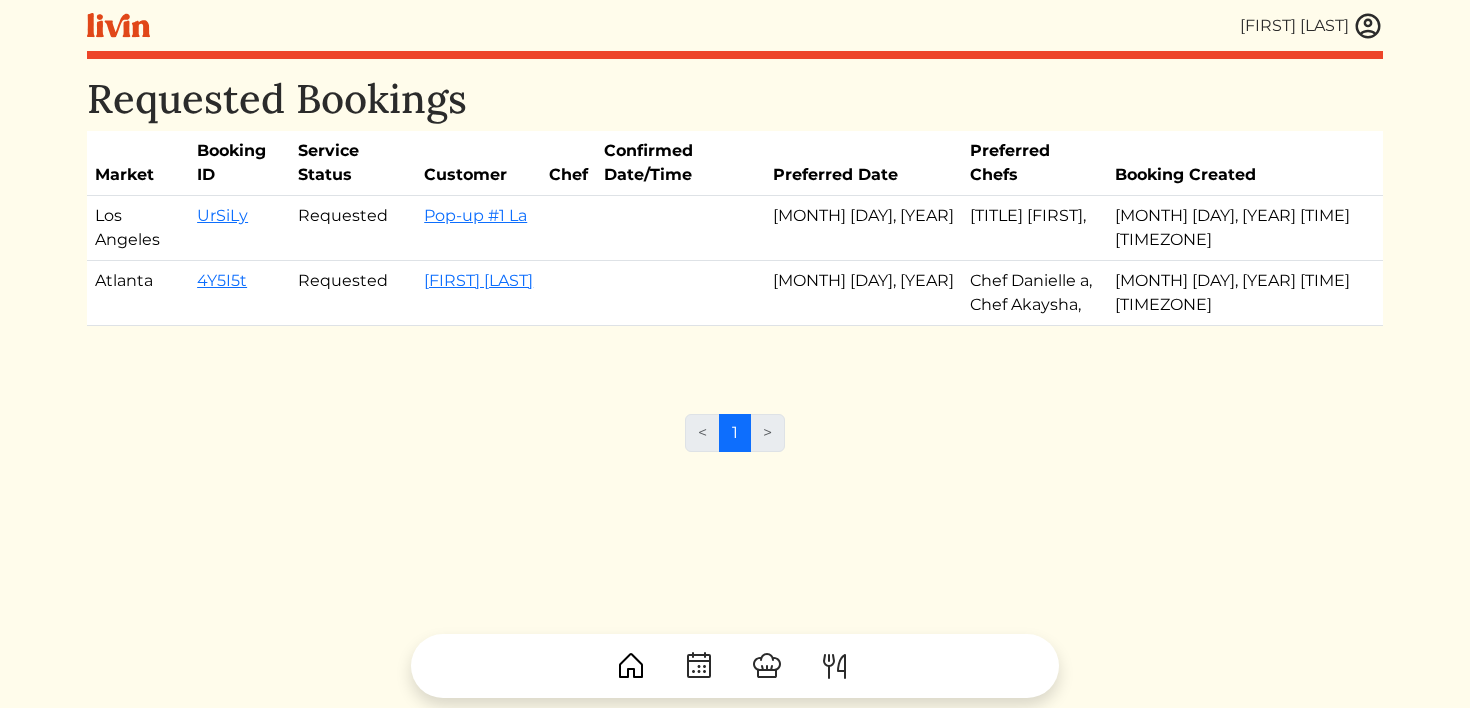 click at bounding box center [1368, 26] 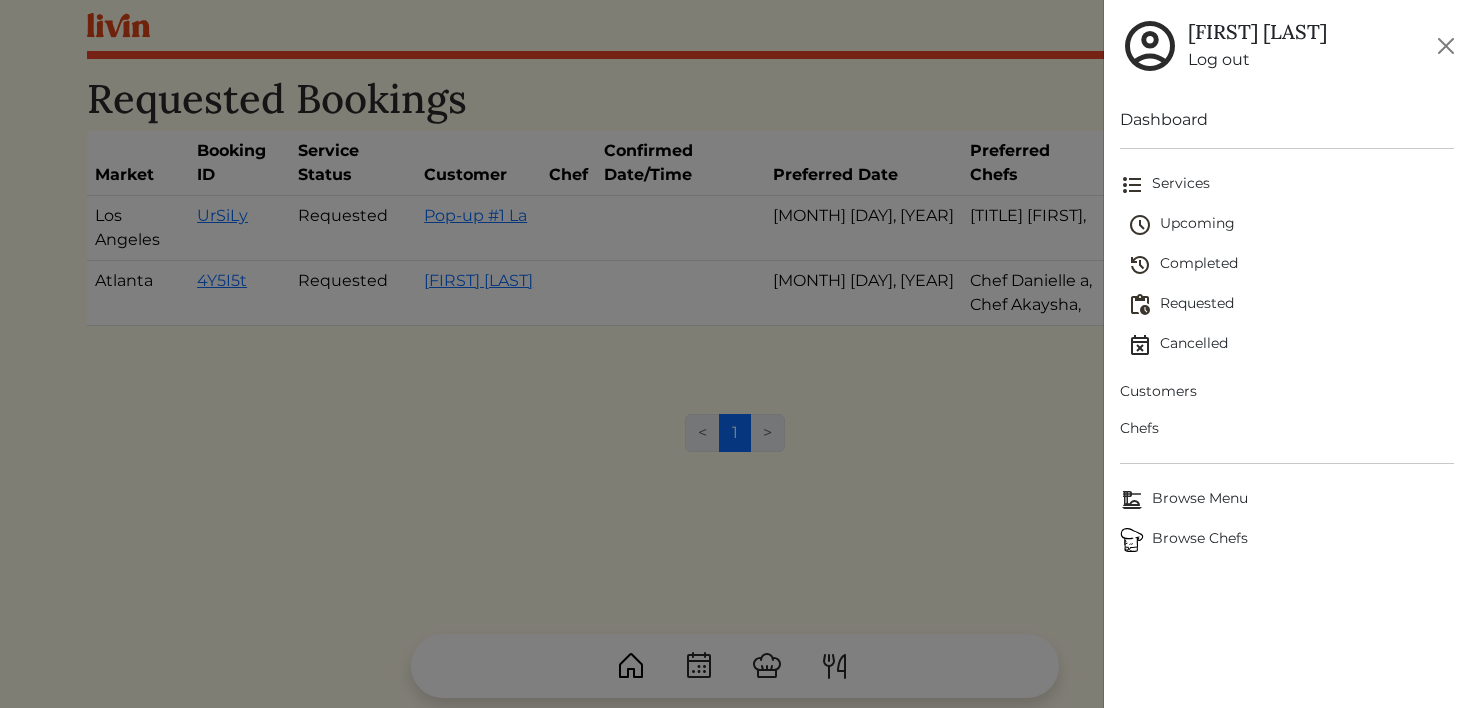 click on "Chefs" at bounding box center [1287, 428] 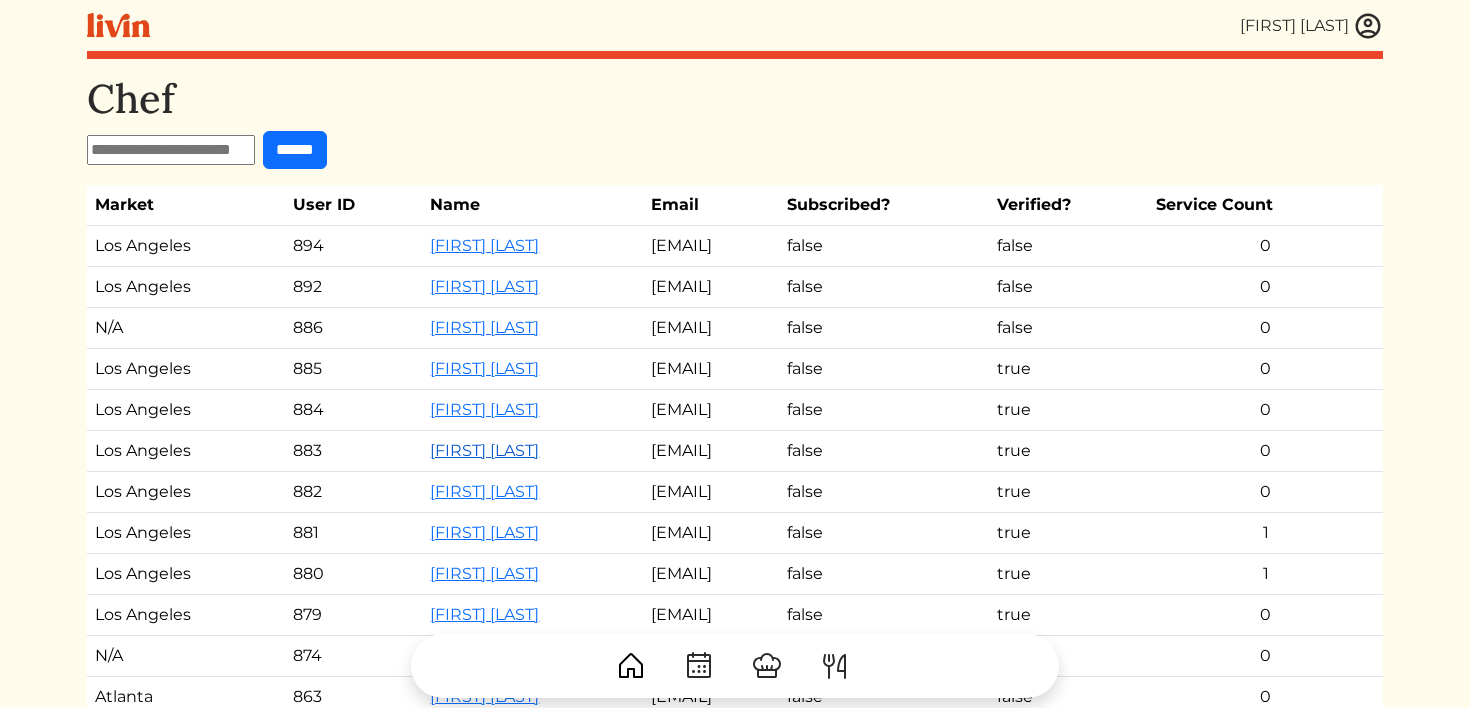 click on "[FIRST] [LAST]" at bounding box center [484, 450] 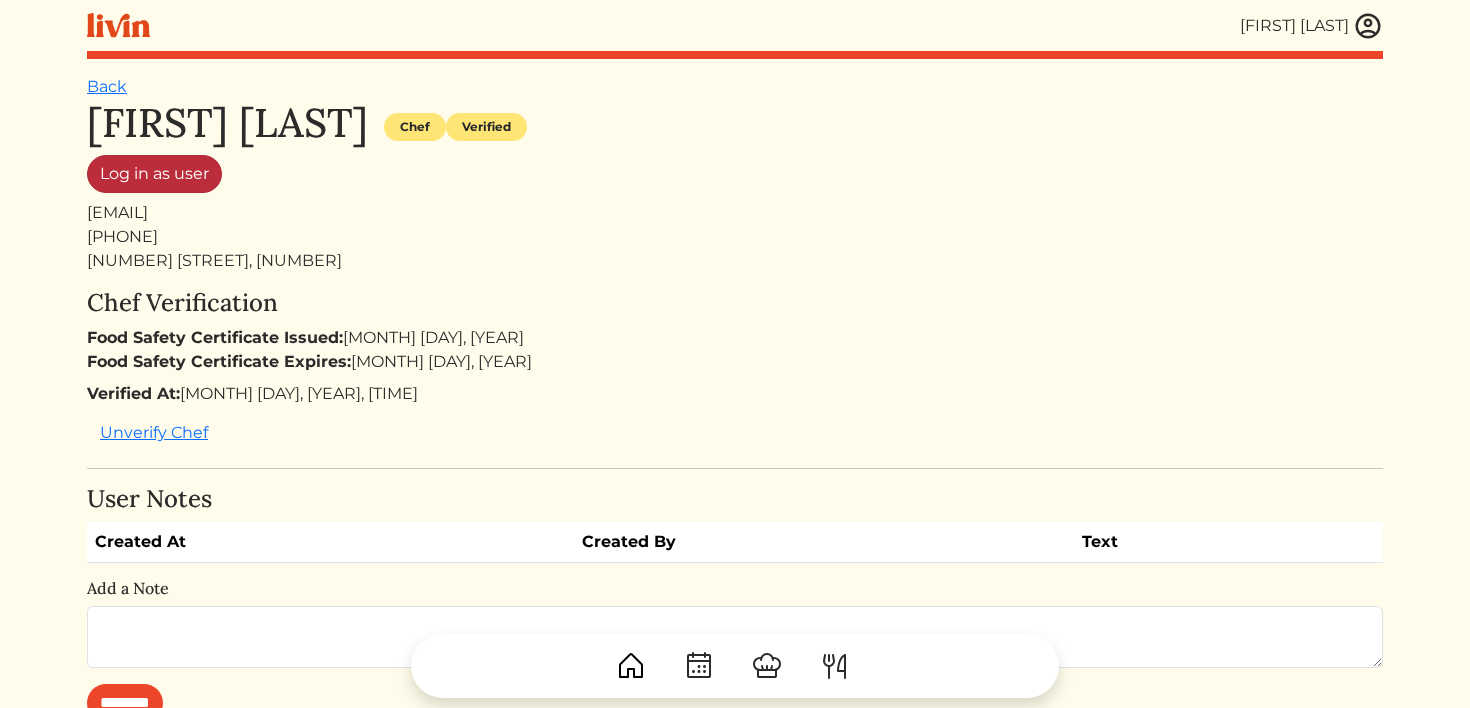 click on "Log in as user" at bounding box center [154, 174] 